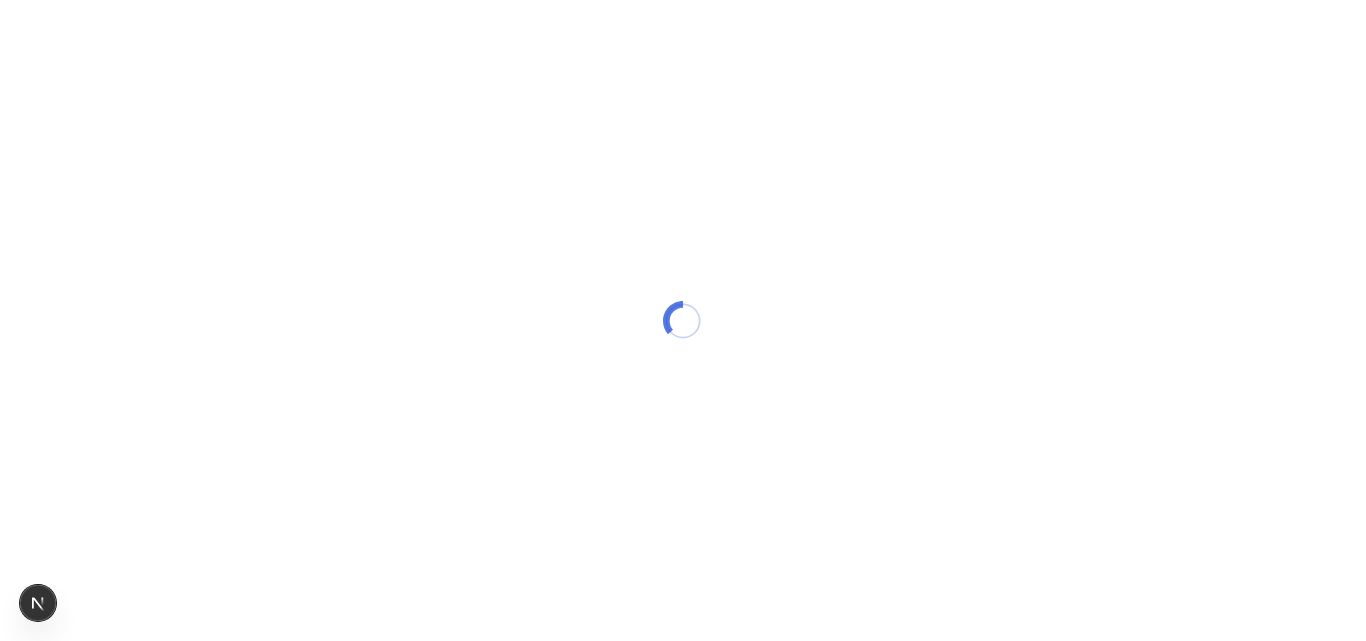 scroll, scrollTop: 0, scrollLeft: 0, axis: both 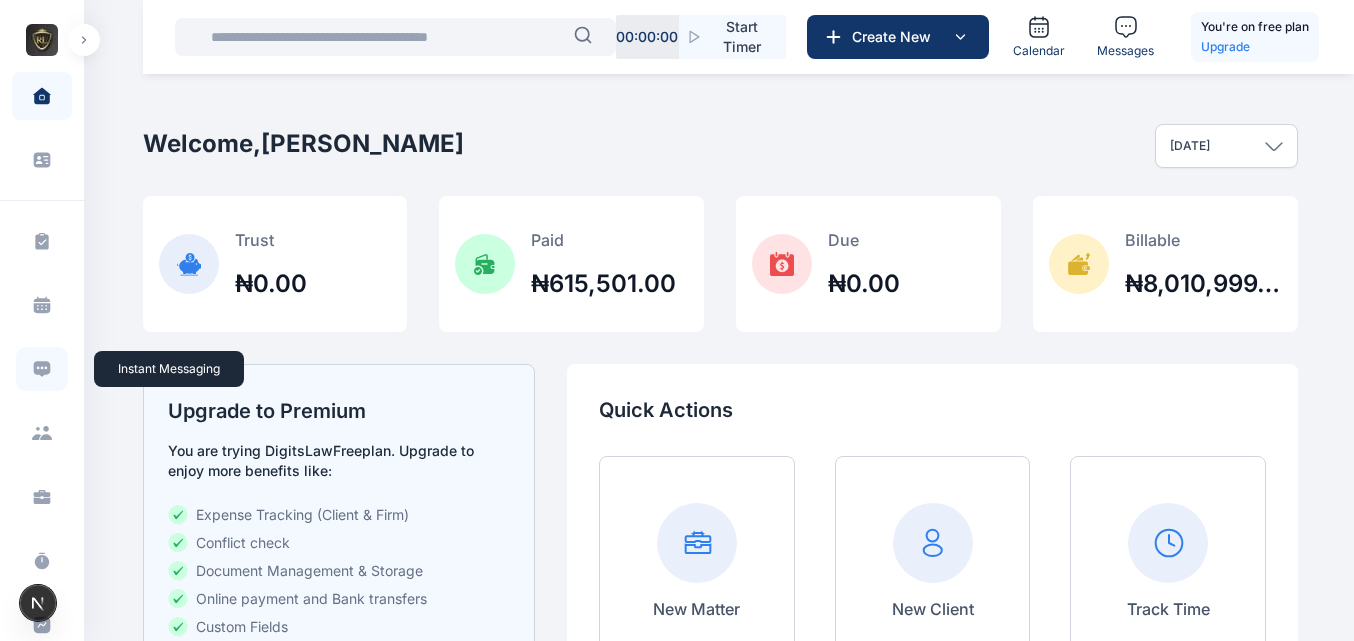 click at bounding box center [42, 369] 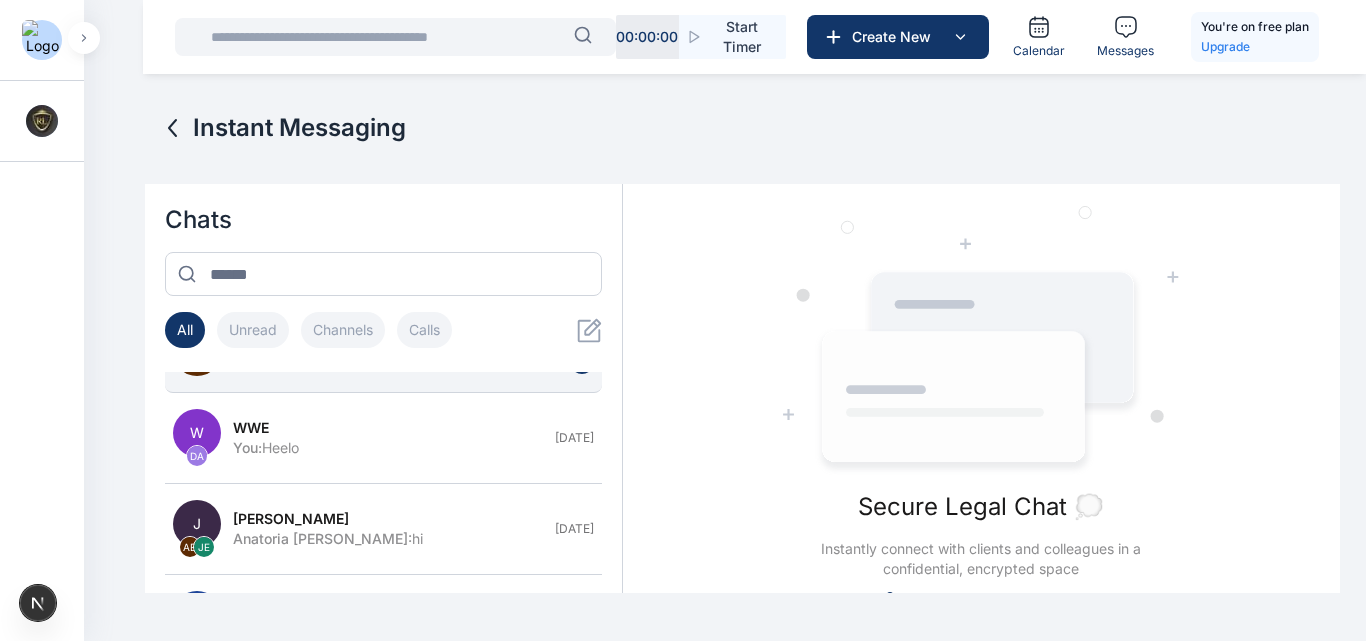 scroll, scrollTop: 0, scrollLeft: 0, axis: both 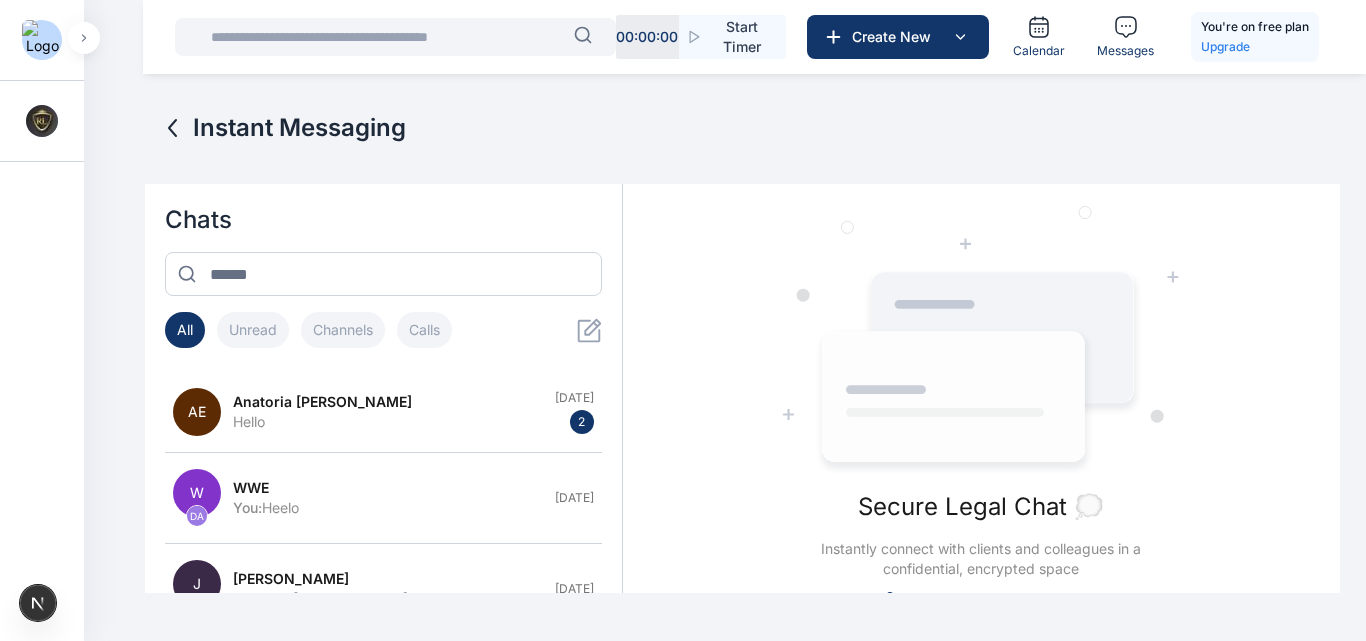 click at bounding box center [84, 38] 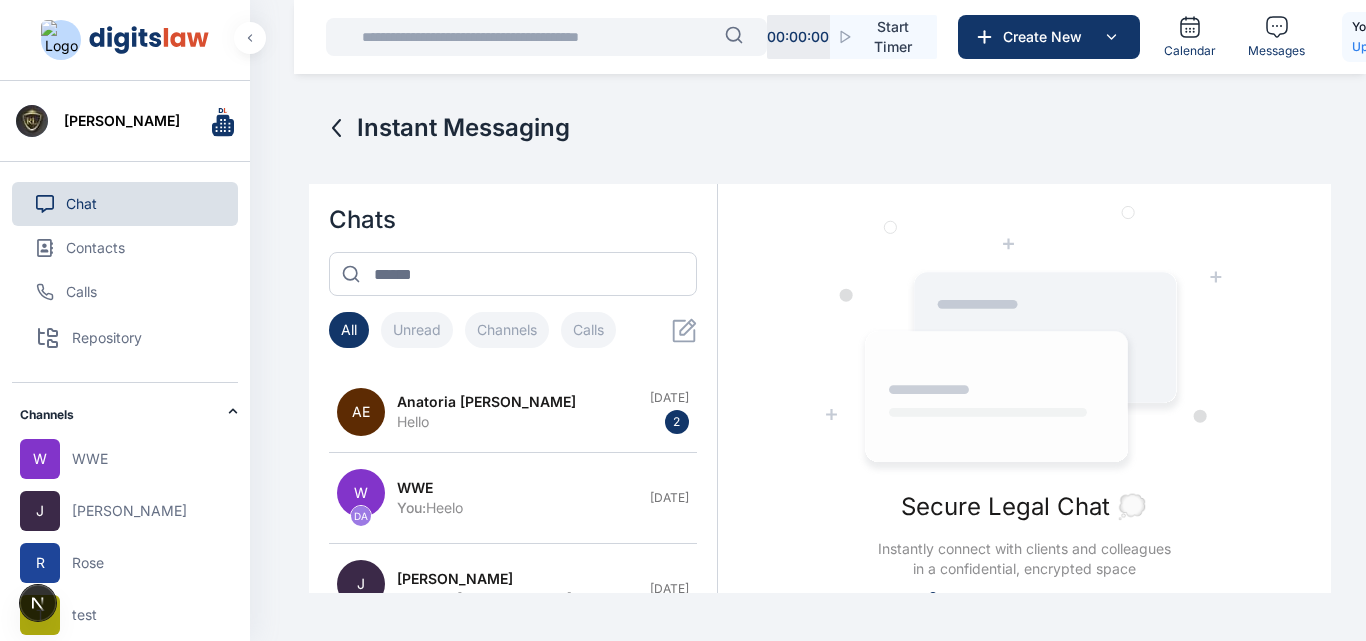 click on "Chat" at bounding box center [125, 204] 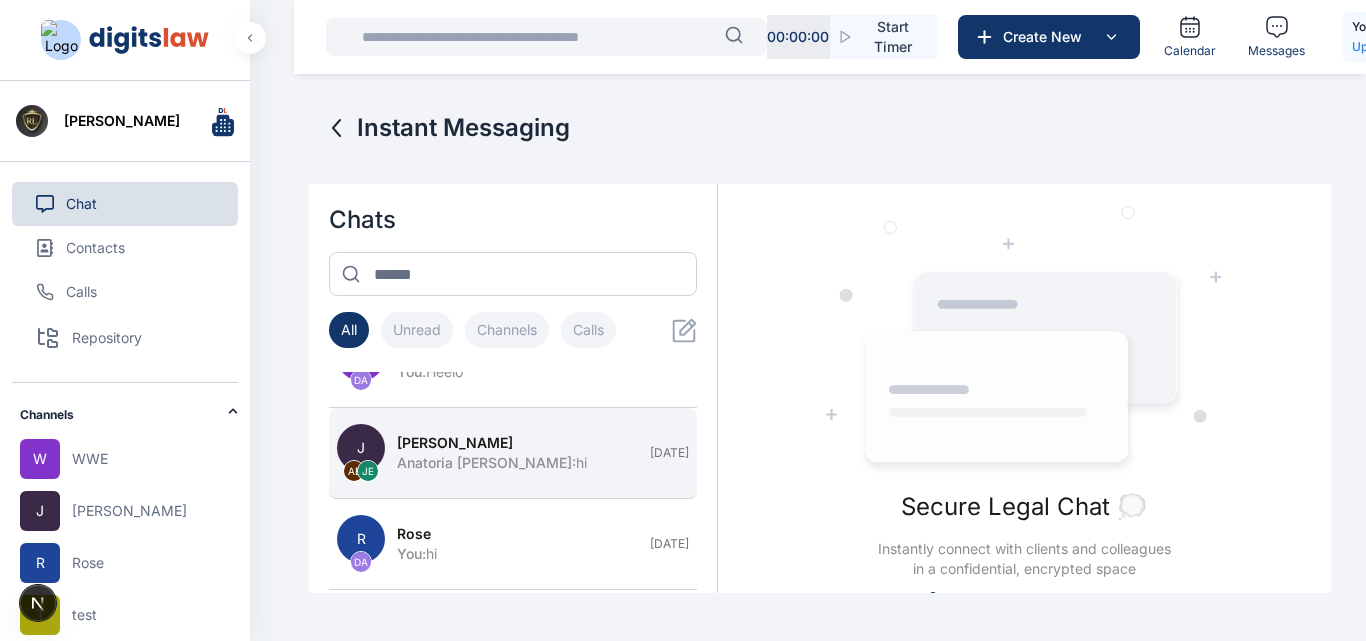 scroll, scrollTop: 217, scrollLeft: 0, axis: vertical 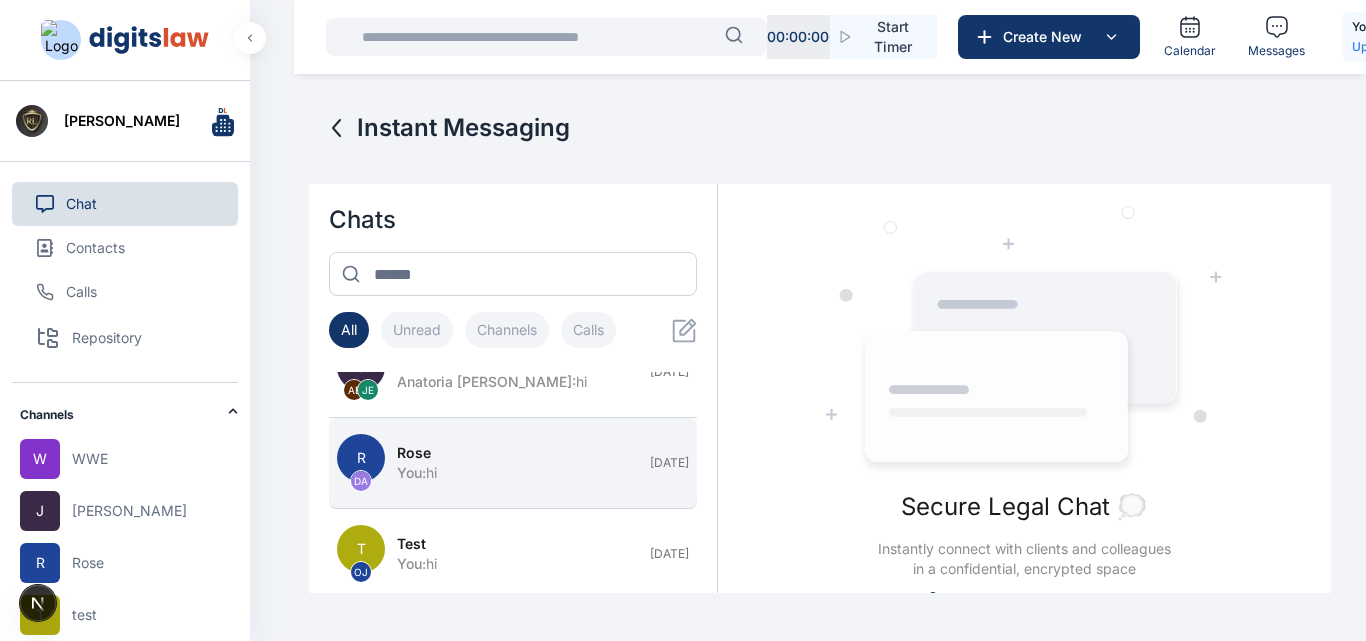 click on "R DA Rose You :  hi [DATE]" at bounding box center [513, 463] 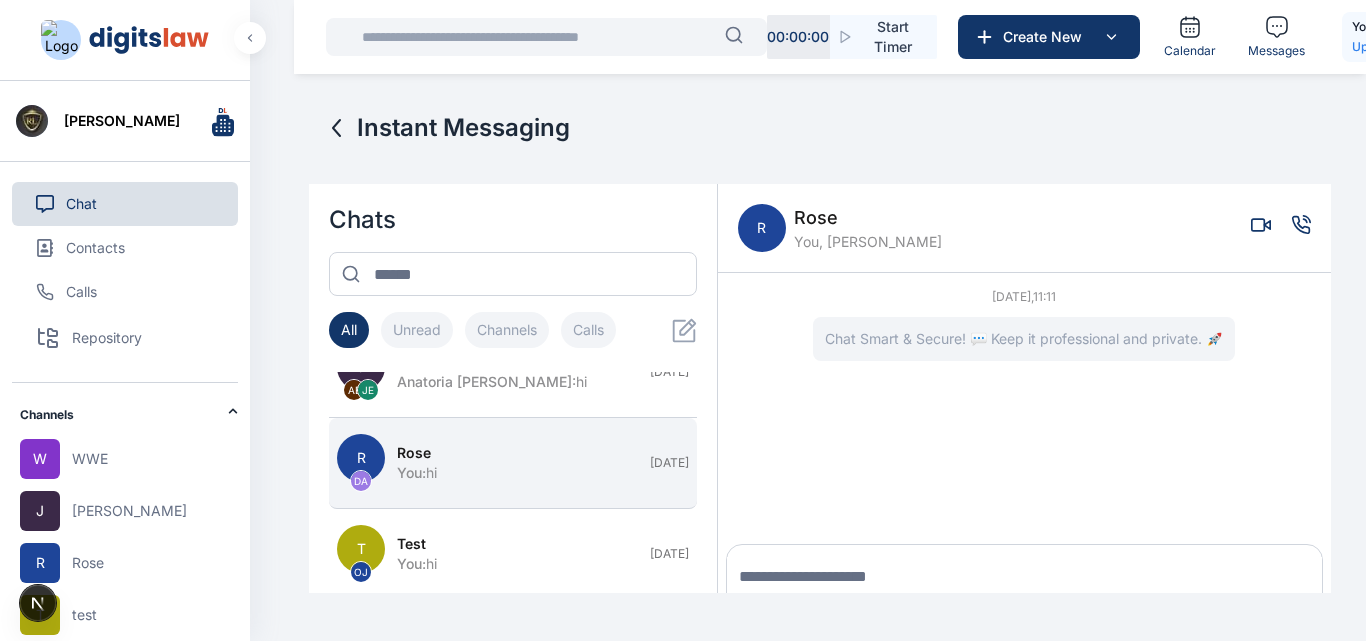 scroll, scrollTop: 72, scrollLeft: 0, axis: vertical 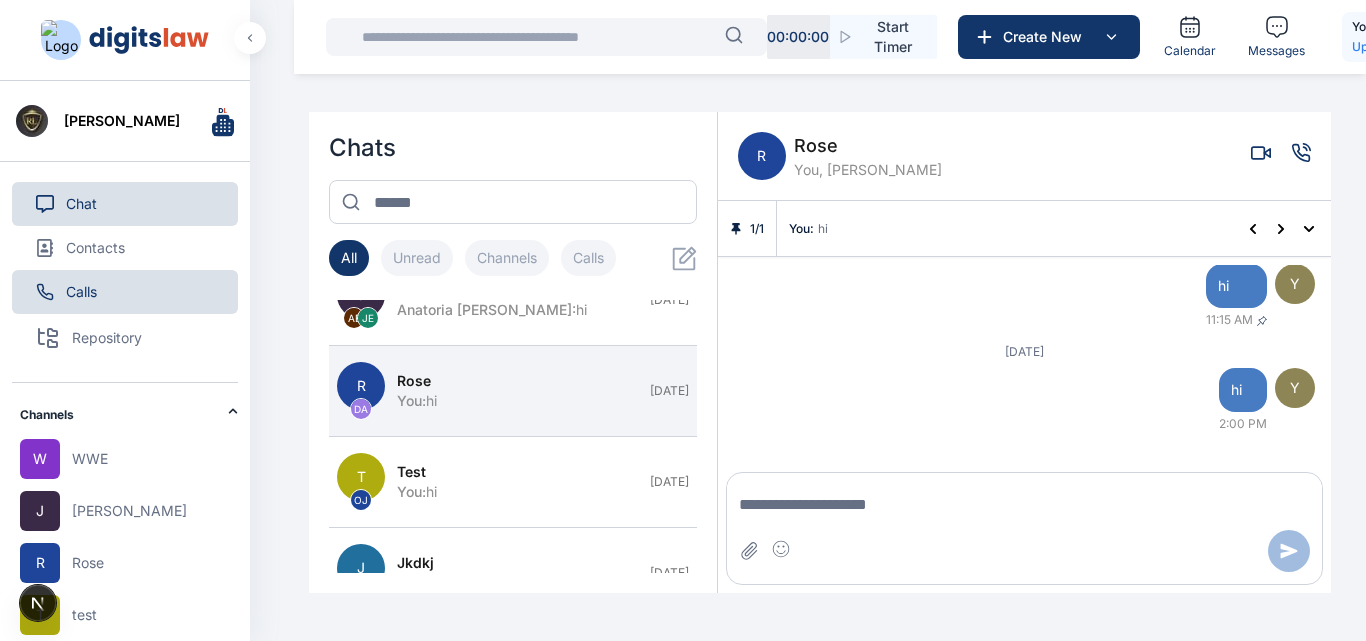 click on "Calls" at bounding box center [125, 292] 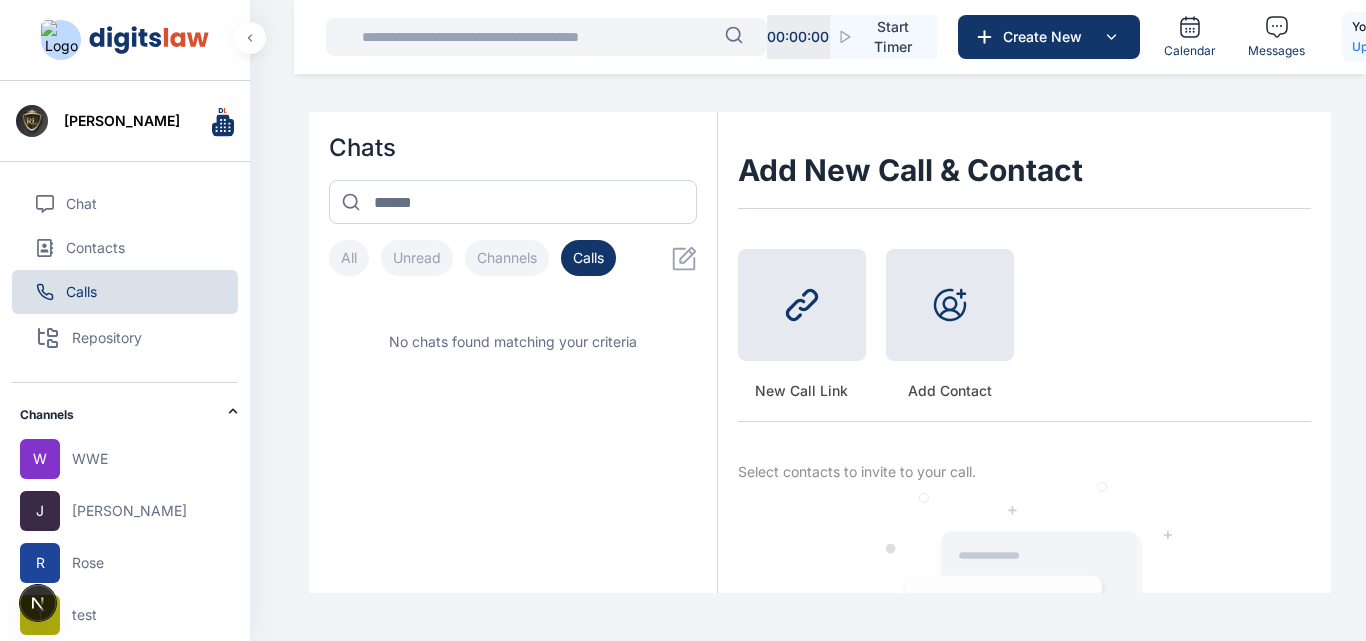 scroll, scrollTop: 0, scrollLeft: 0, axis: both 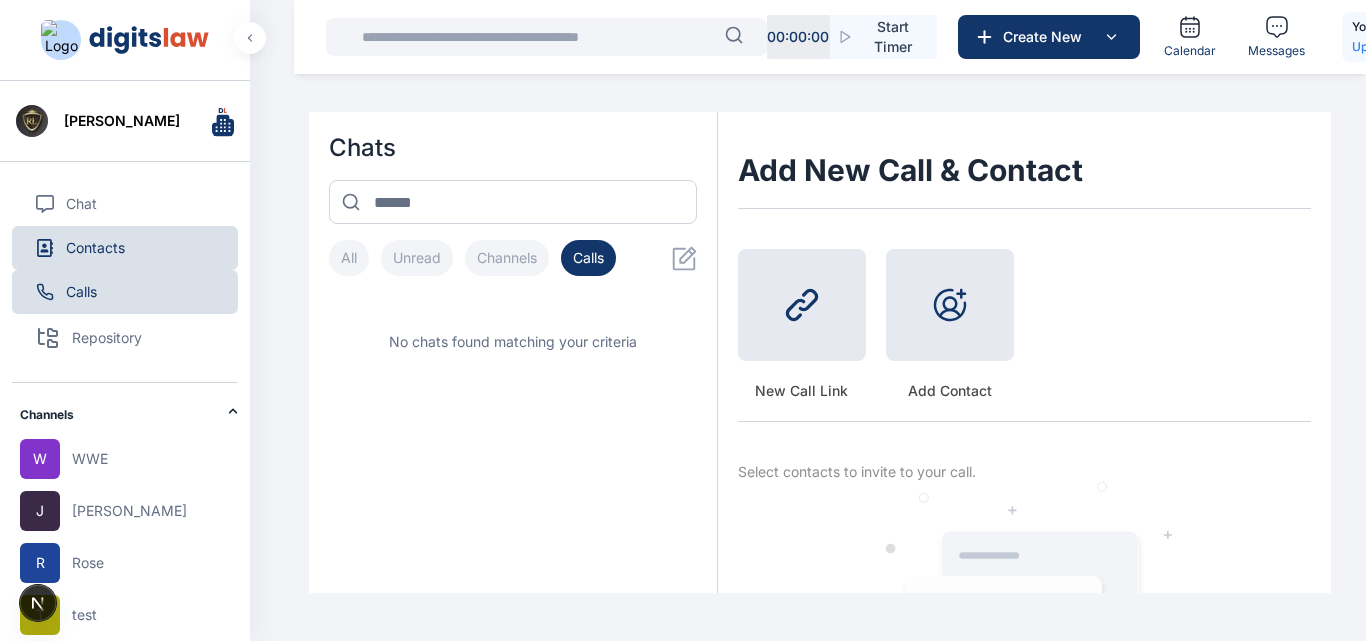 click on "Contacts" at bounding box center [125, 248] 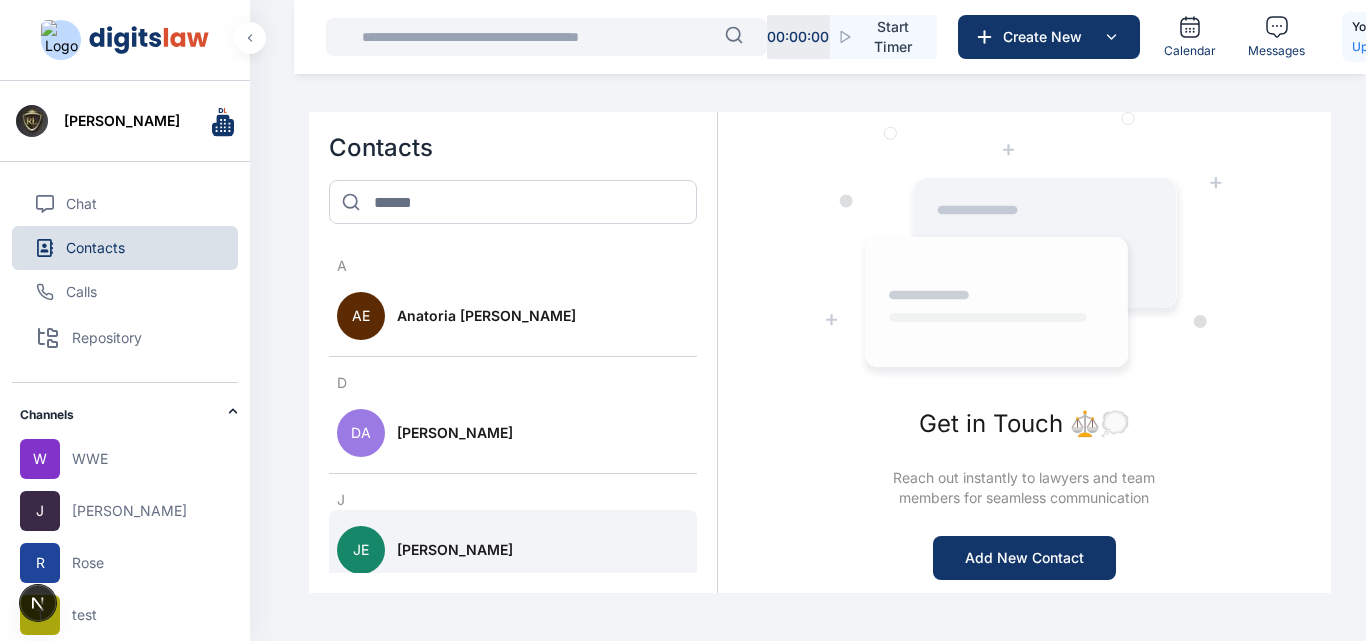 scroll, scrollTop: 18, scrollLeft: 0, axis: vertical 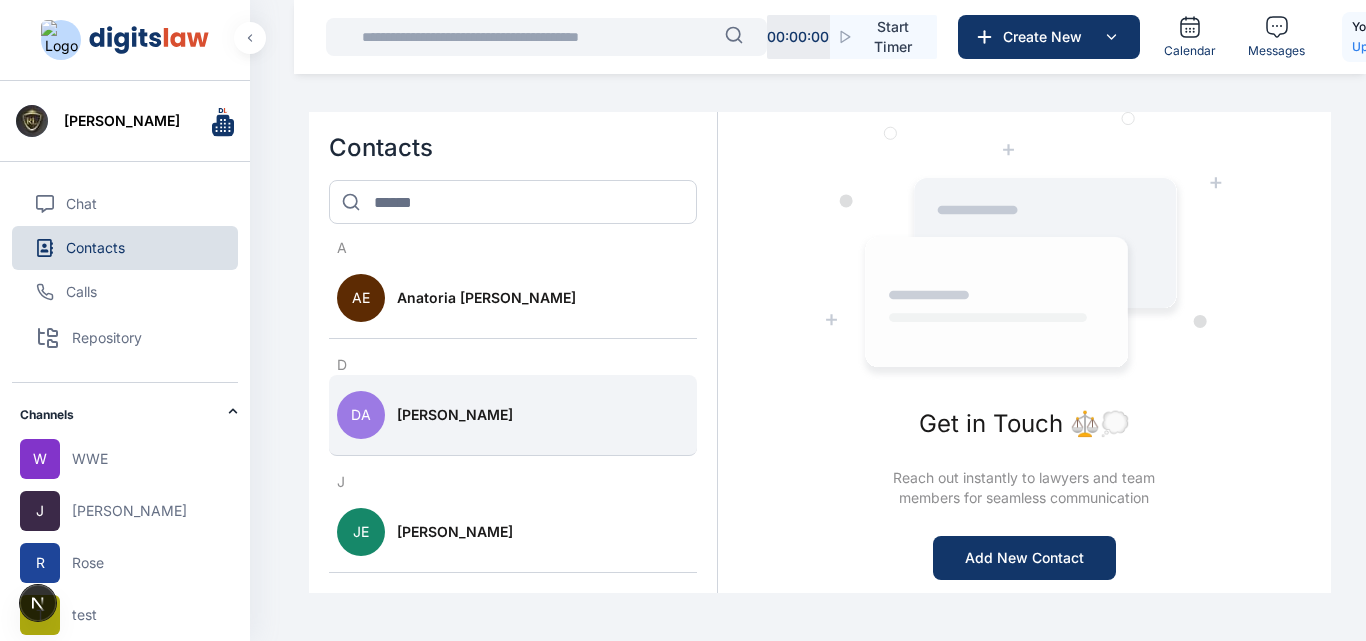 click on "DA [PERSON_NAME]" at bounding box center (513, 415) 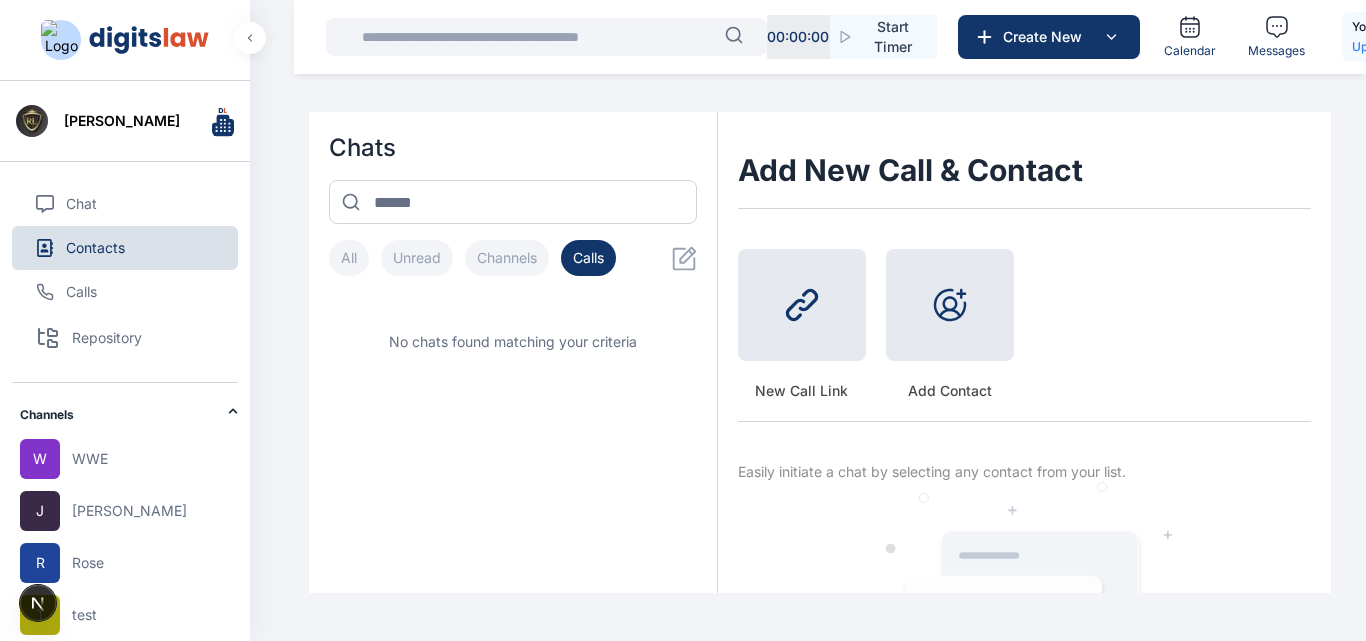 click on "All" at bounding box center (349, 258) 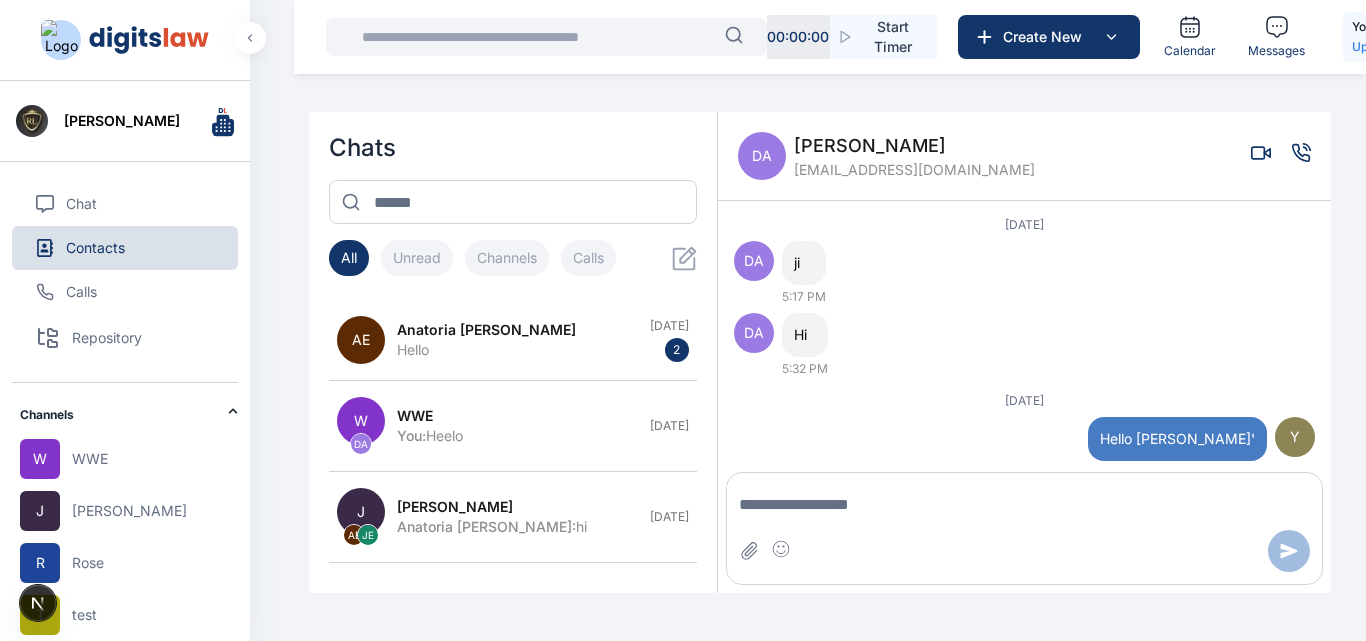 scroll, scrollTop: 3089, scrollLeft: 0, axis: vertical 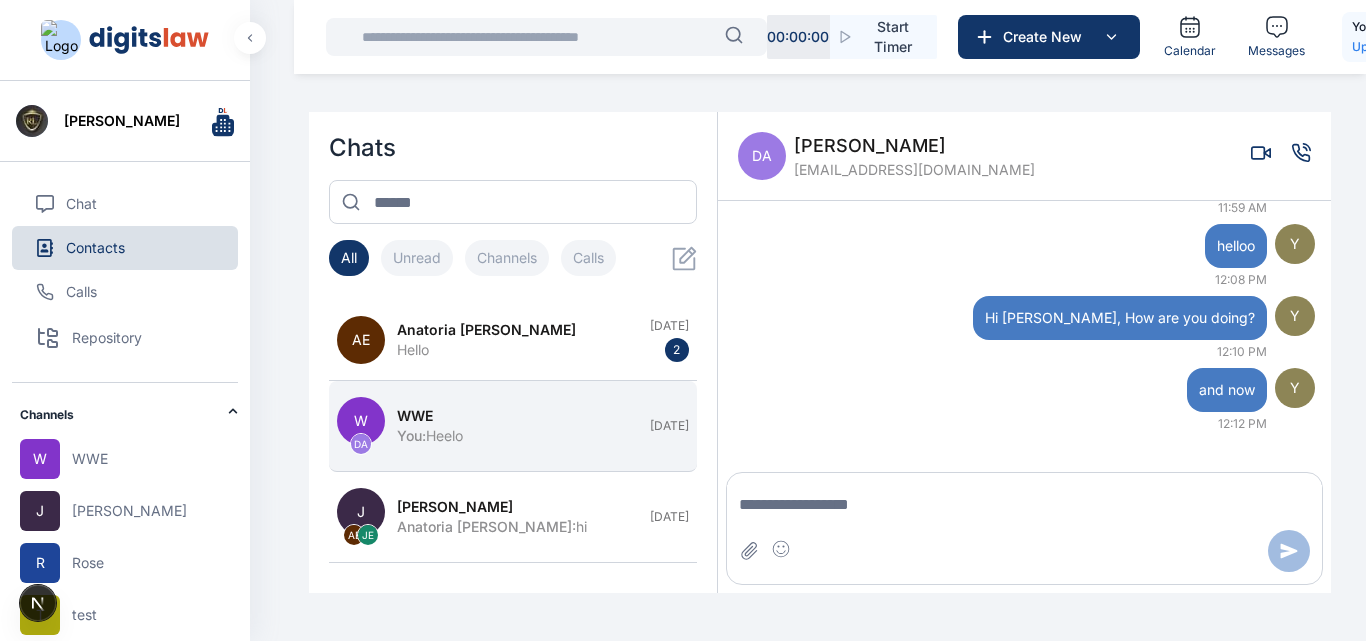 click on "WWE" at bounding box center [517, 416] 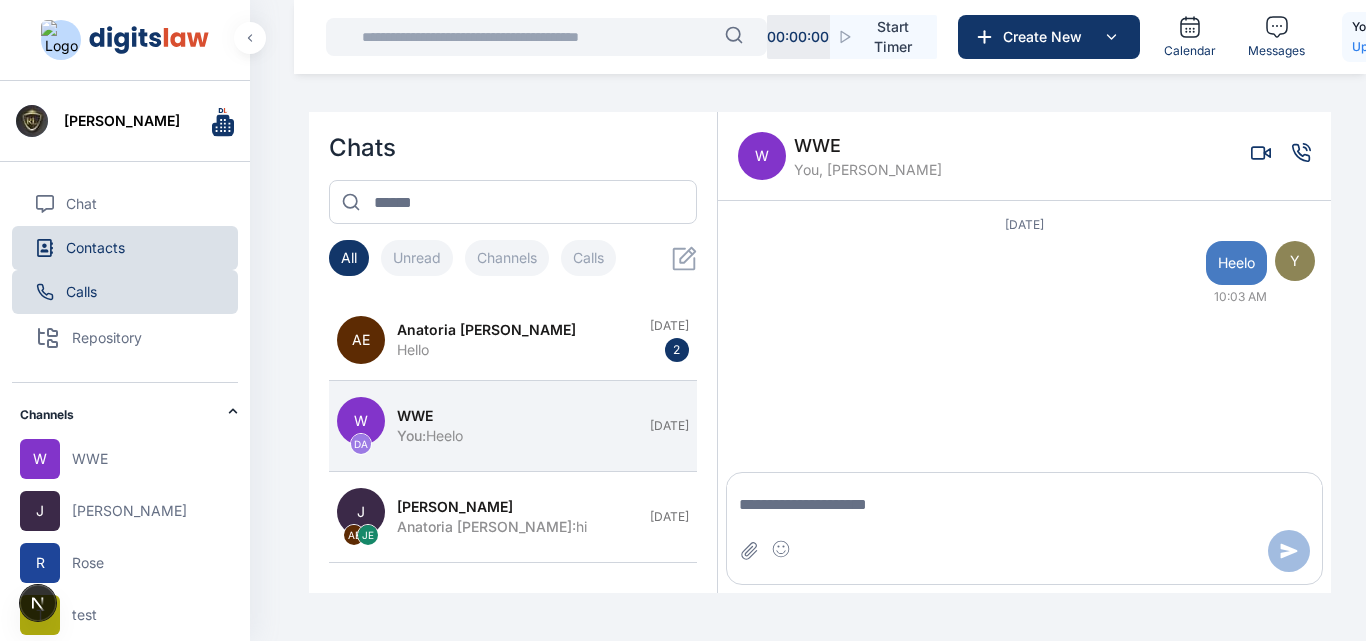 click on "Calls" at bounding box center [125, 292] 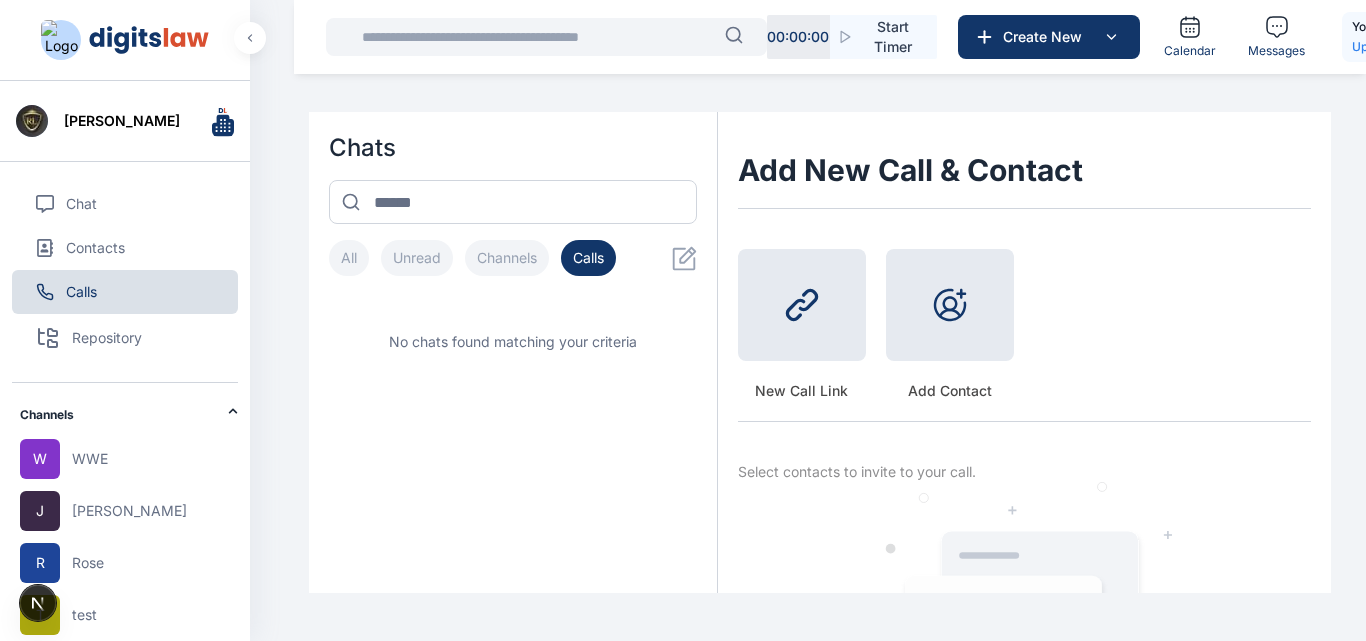 click on "All" at bounding box center [349, 258] 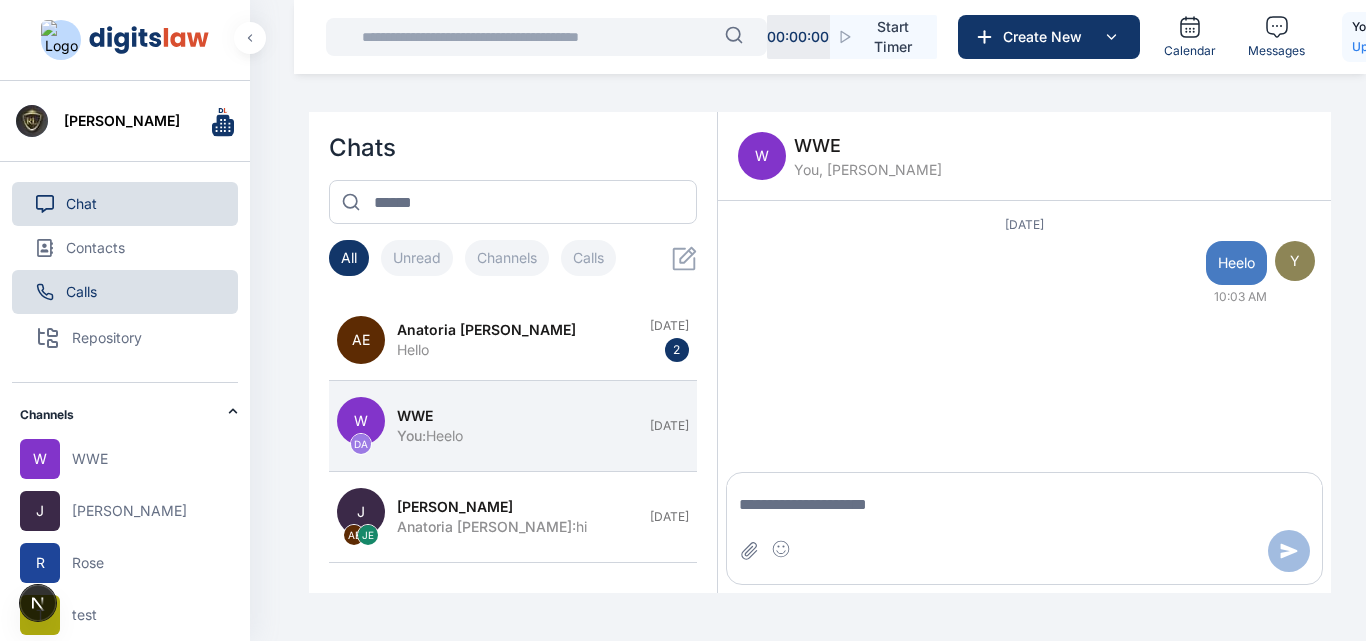 click on "Chat" at bounding box center (125, 204) 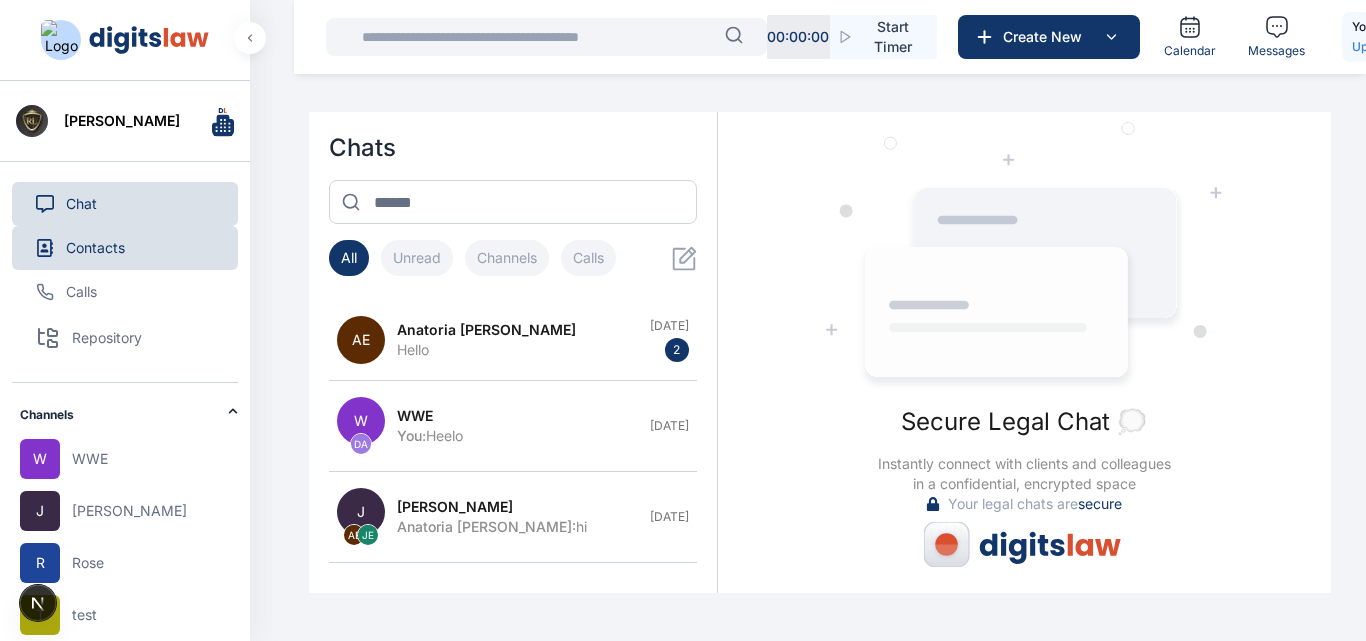 click on "Contacts" at bounding box center [95, 248] 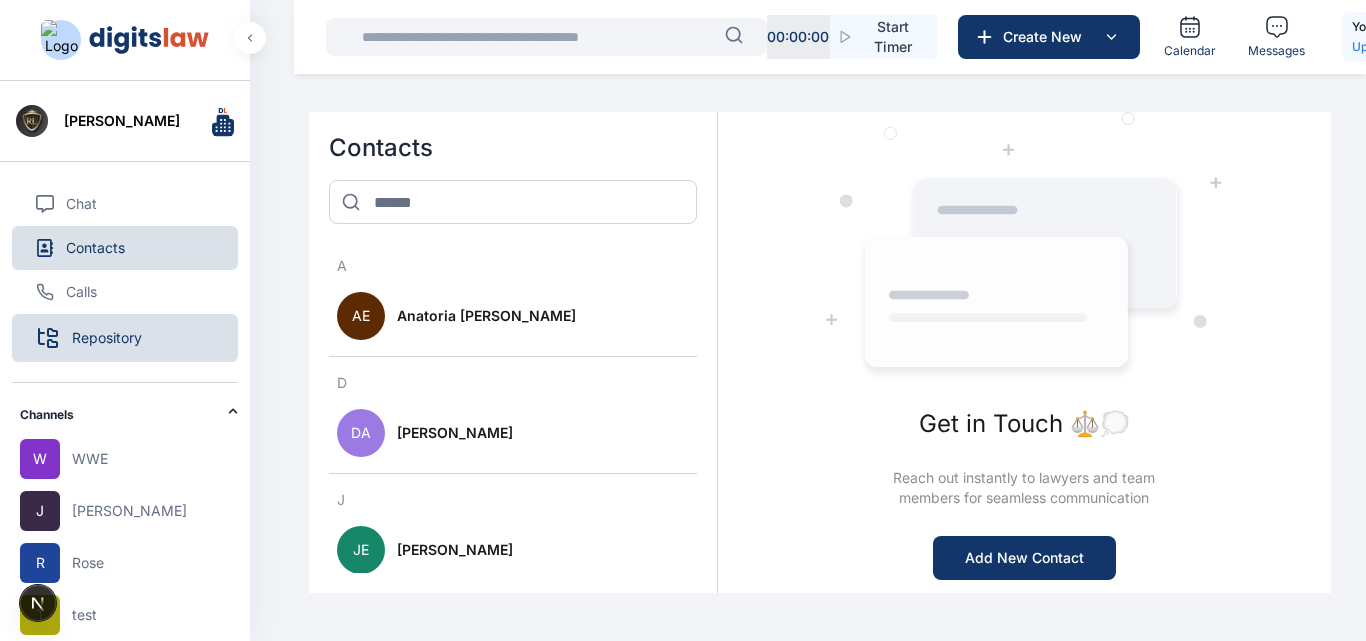 click on "Repository" at bounding box center (107, 338) 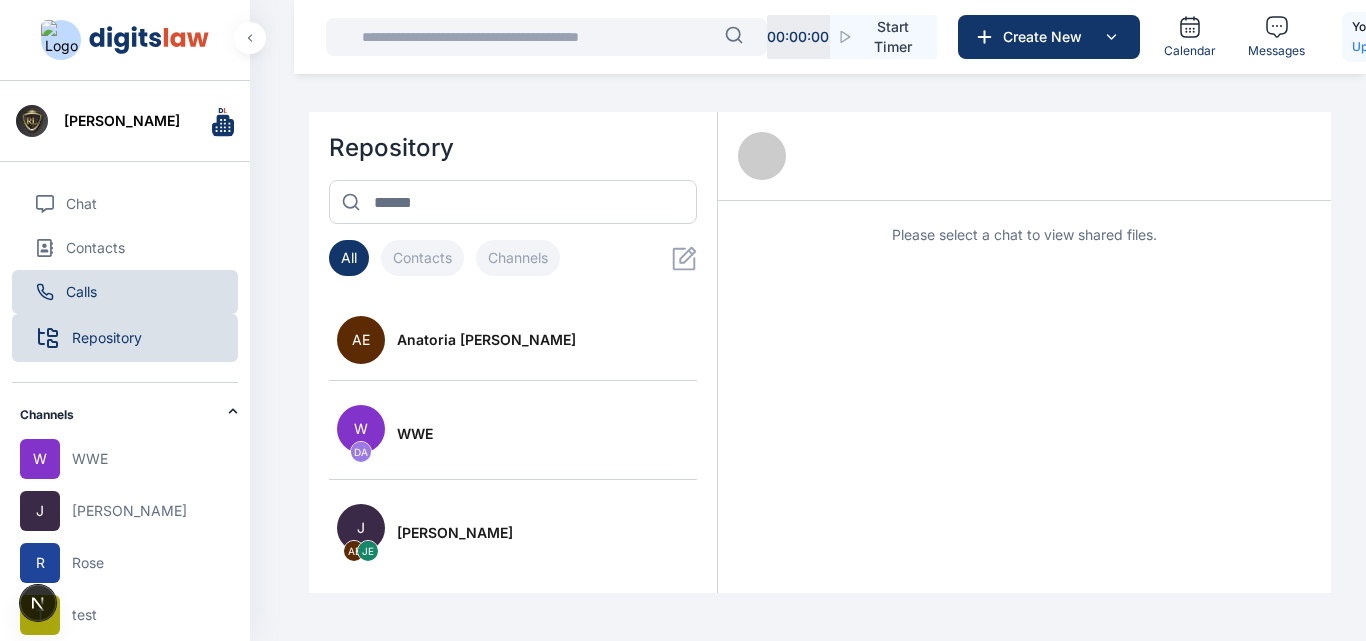 click on "Calls" at bounding box center (125, 292) 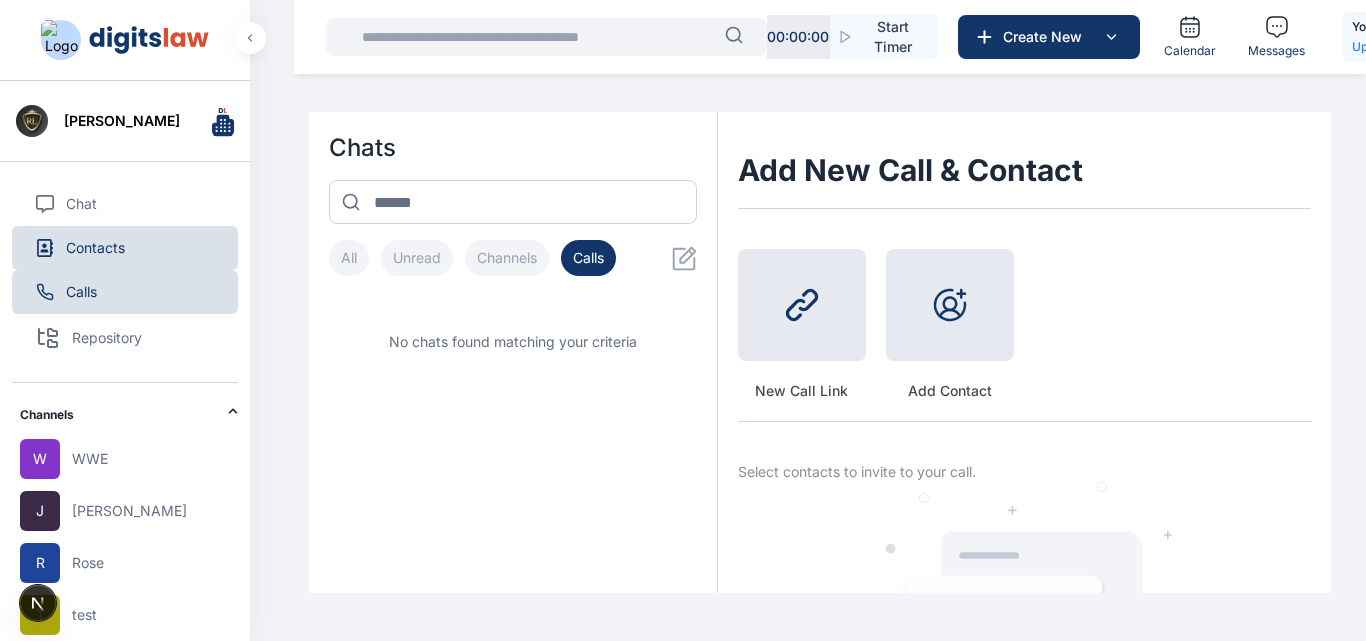 click on "Contacts" at bounding box center (125, 248) 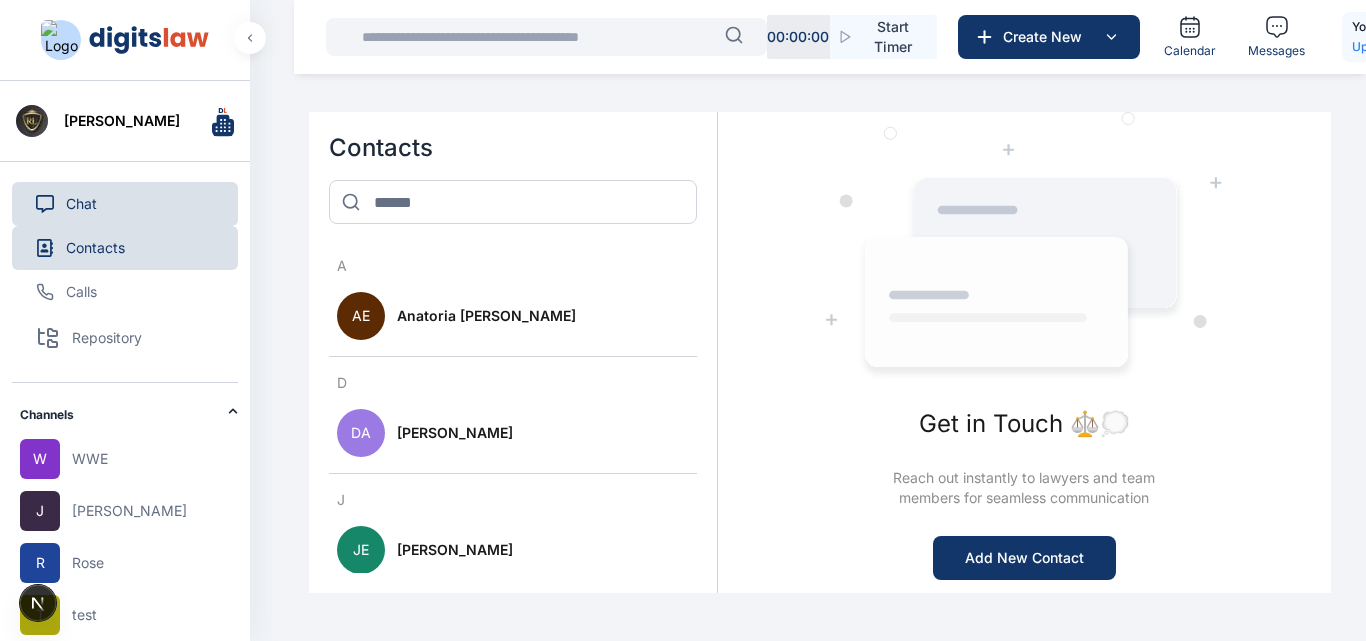 click on "Chat" at bounding box center (125, 204) 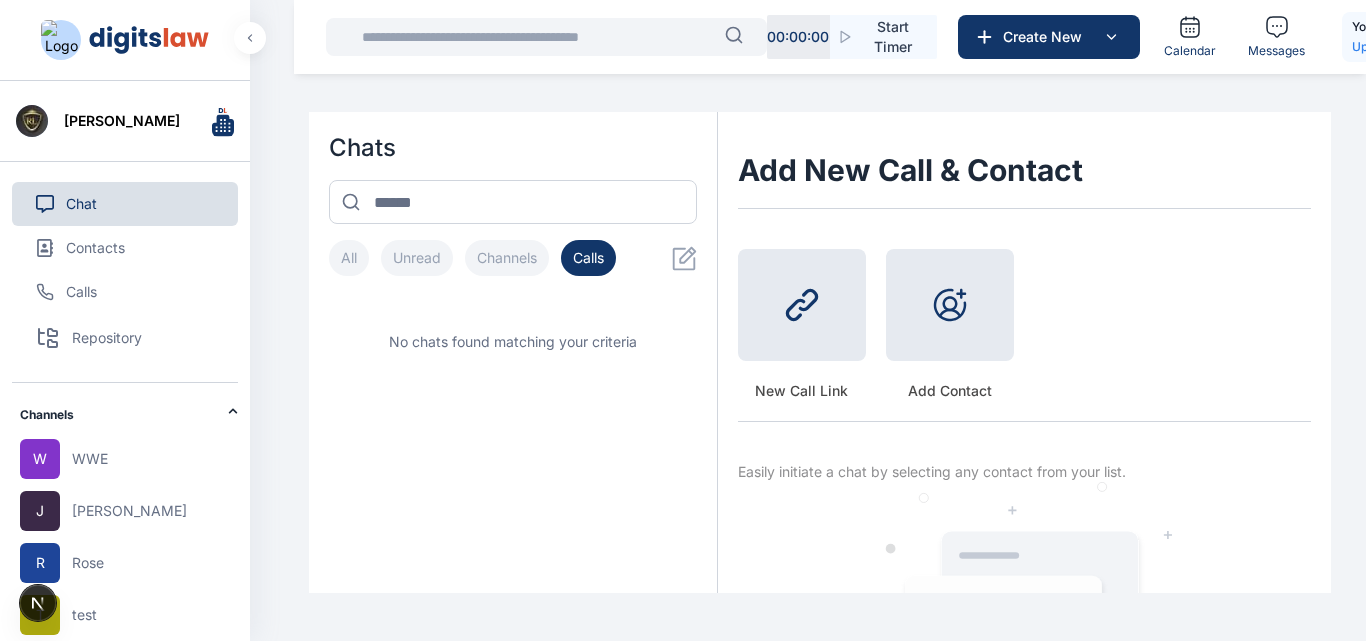 click on "Channels" at bounding box center (124, 415) 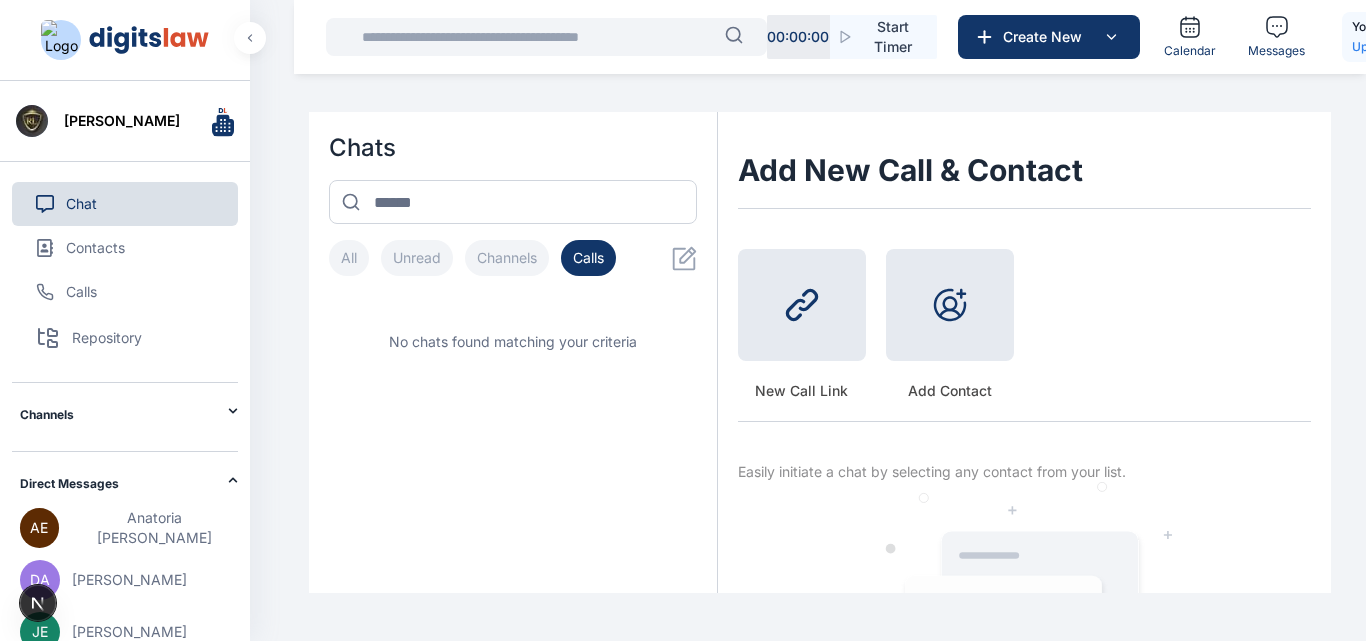 click on "Channels" at bounding box center (124, 415) 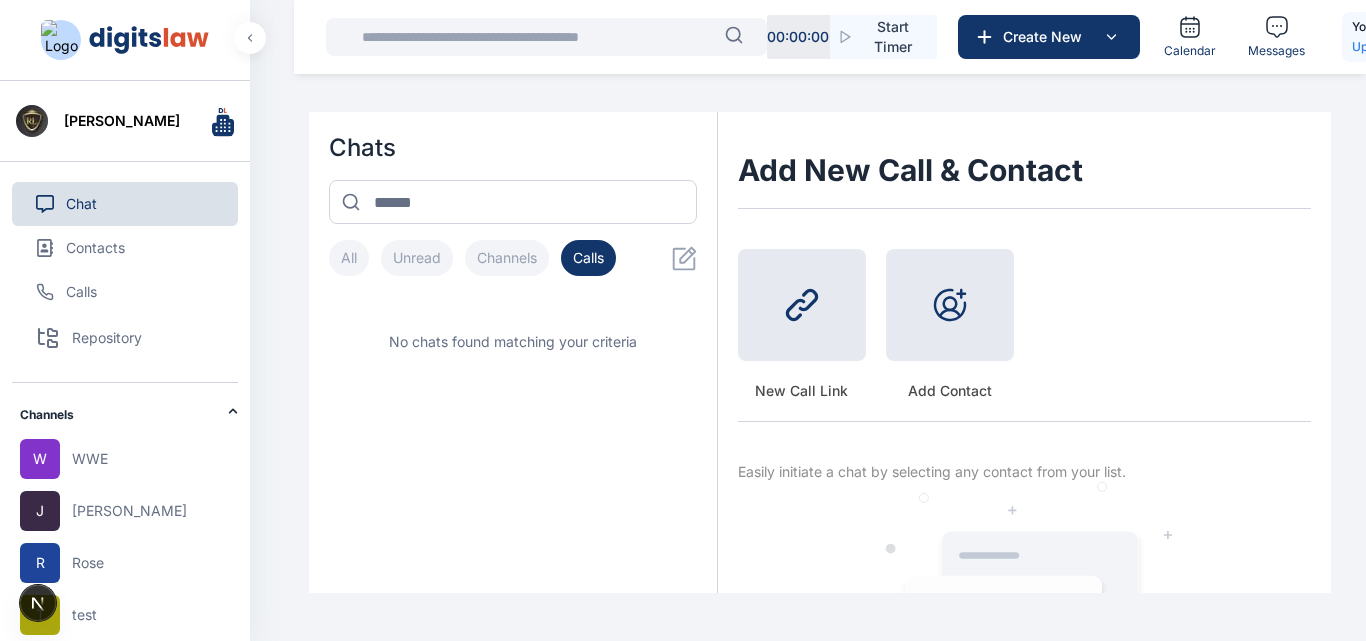 click on "Channels" at bounding box center [124, 415] 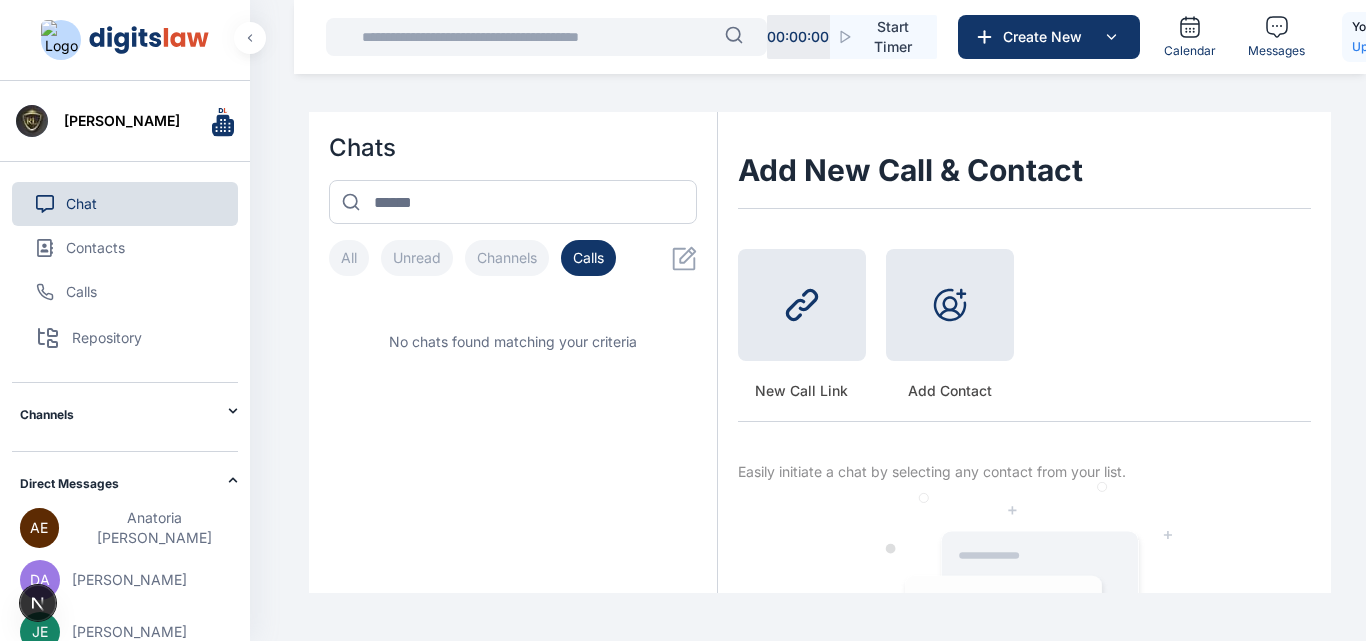 click on "Direct Messages" at bounding box center [124, 411] 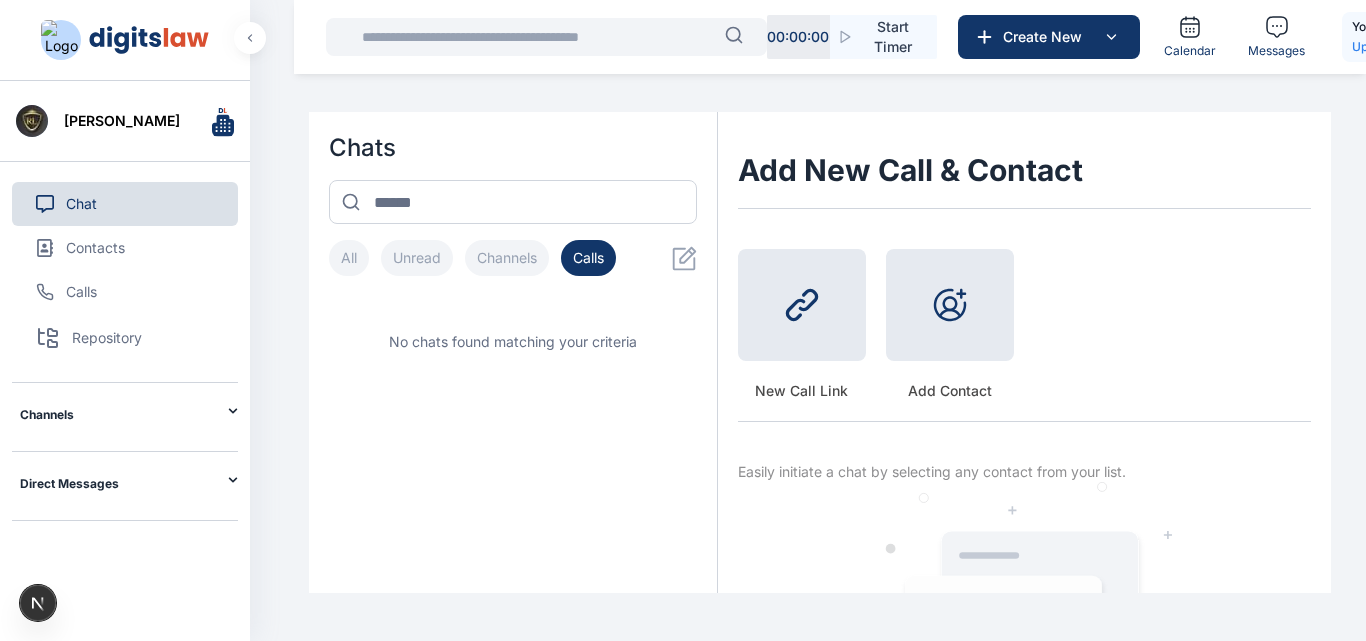 click on "Direct Messages" at bounding box center [124, 415] 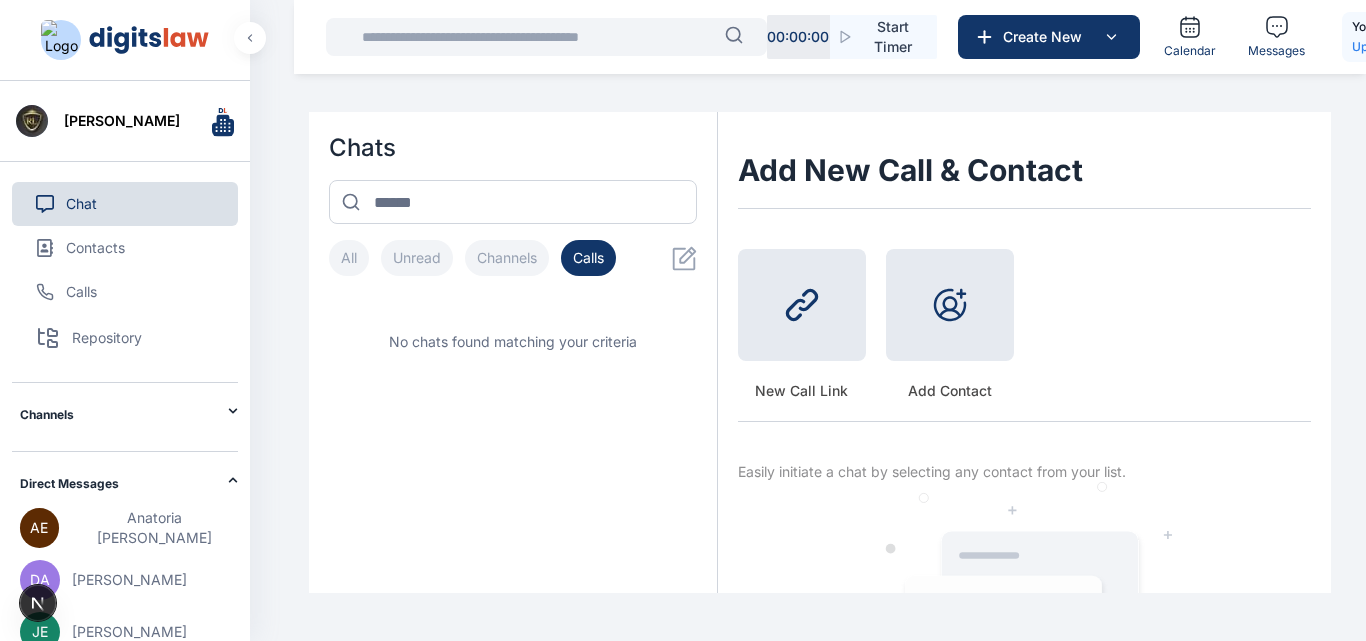 scroll, scrollTop: 83, scrollLeft: 0, axis: vertical 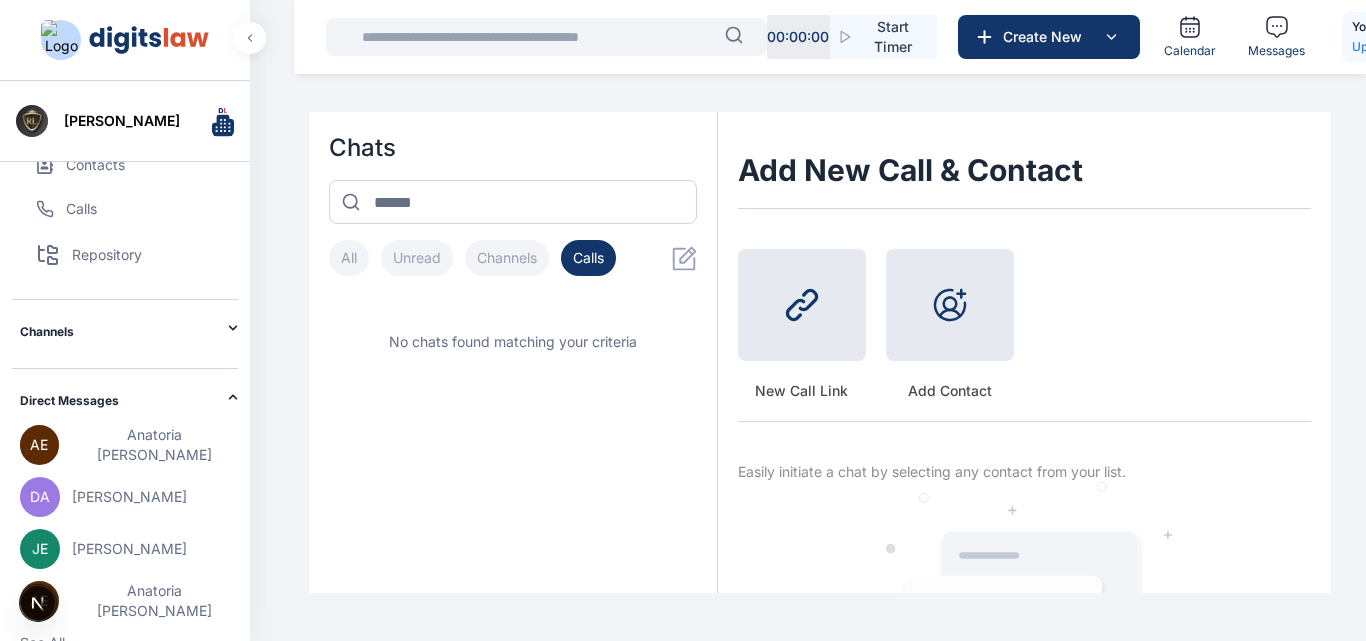 click on "DA [PERSON_NAME]" at bounding box center [0, 0] 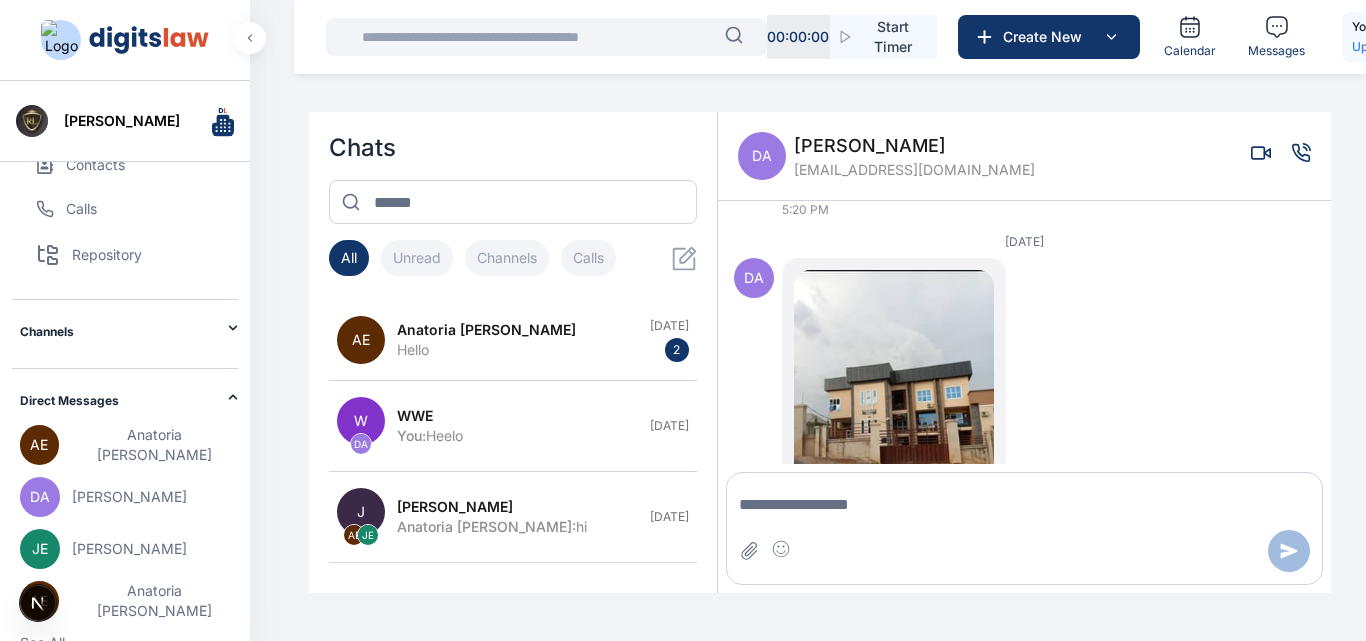 scroll, scrollTop: 3030, scrollLeft: 0, axis: vertical 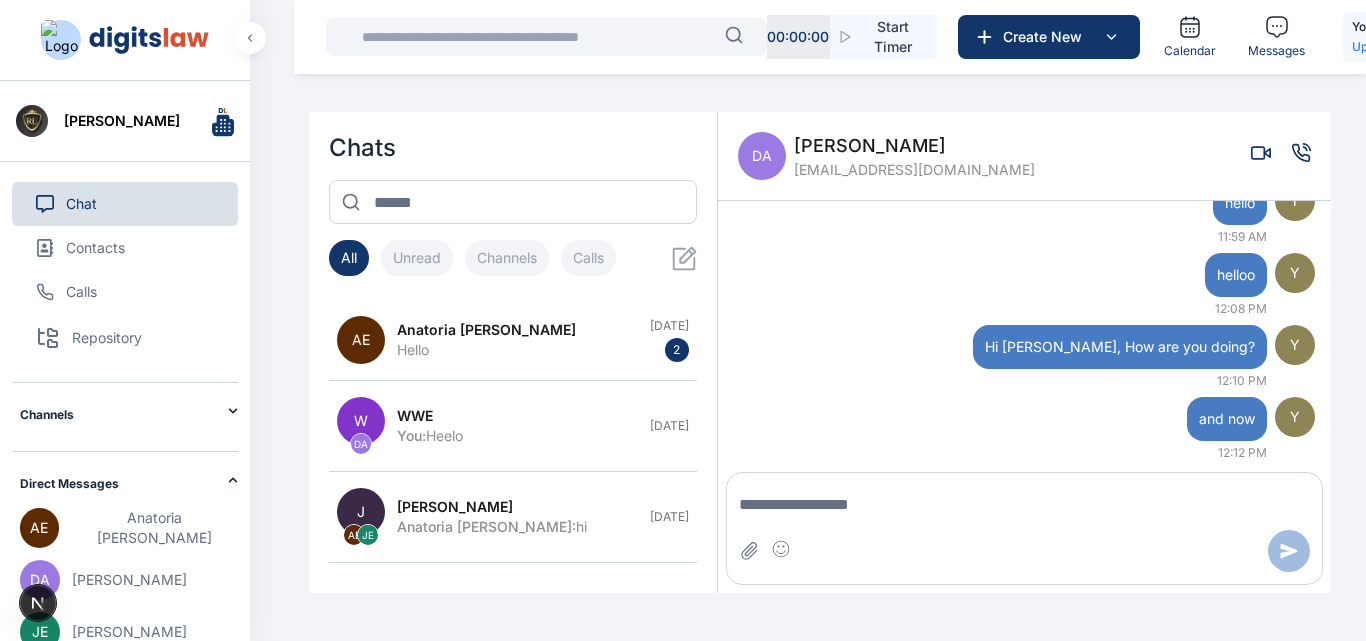 click on "Chat" at bounding box center (125, 204) 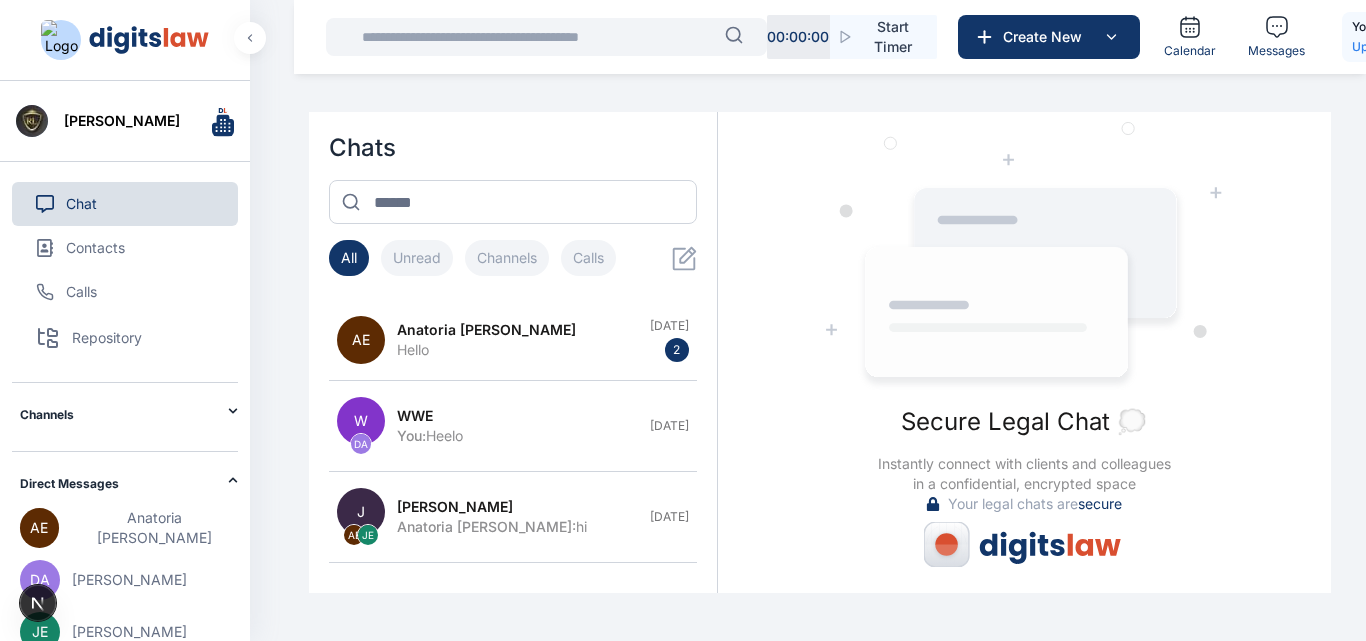 click on "Chat" at bounding box center [125, 204] 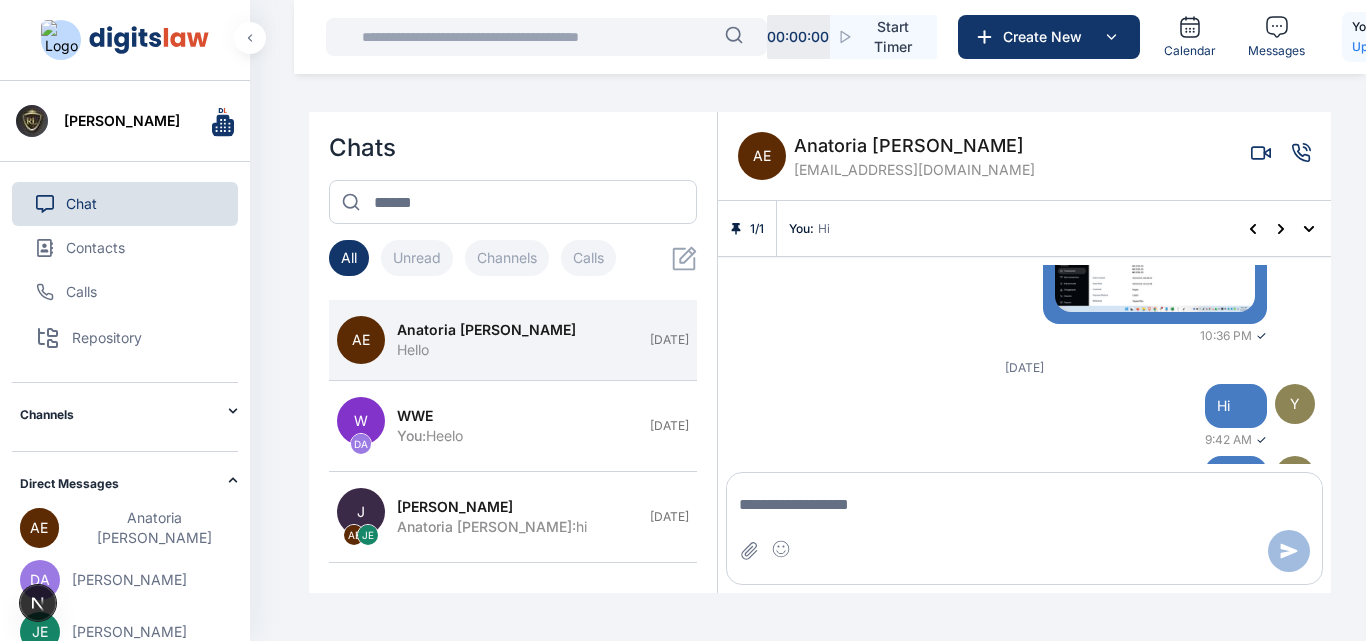 scroll, scrollTop: 1390, scrollLeft: 0, axis: vertical 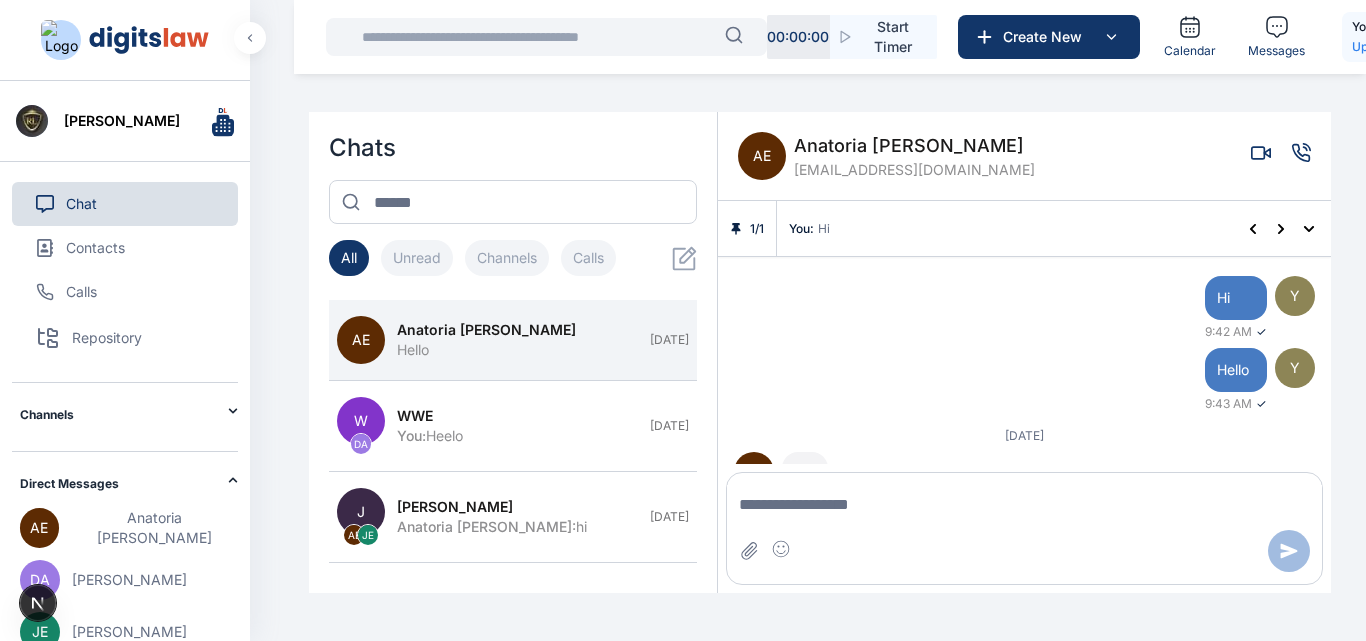 click on "Chat" at bounding box center [125, 204] 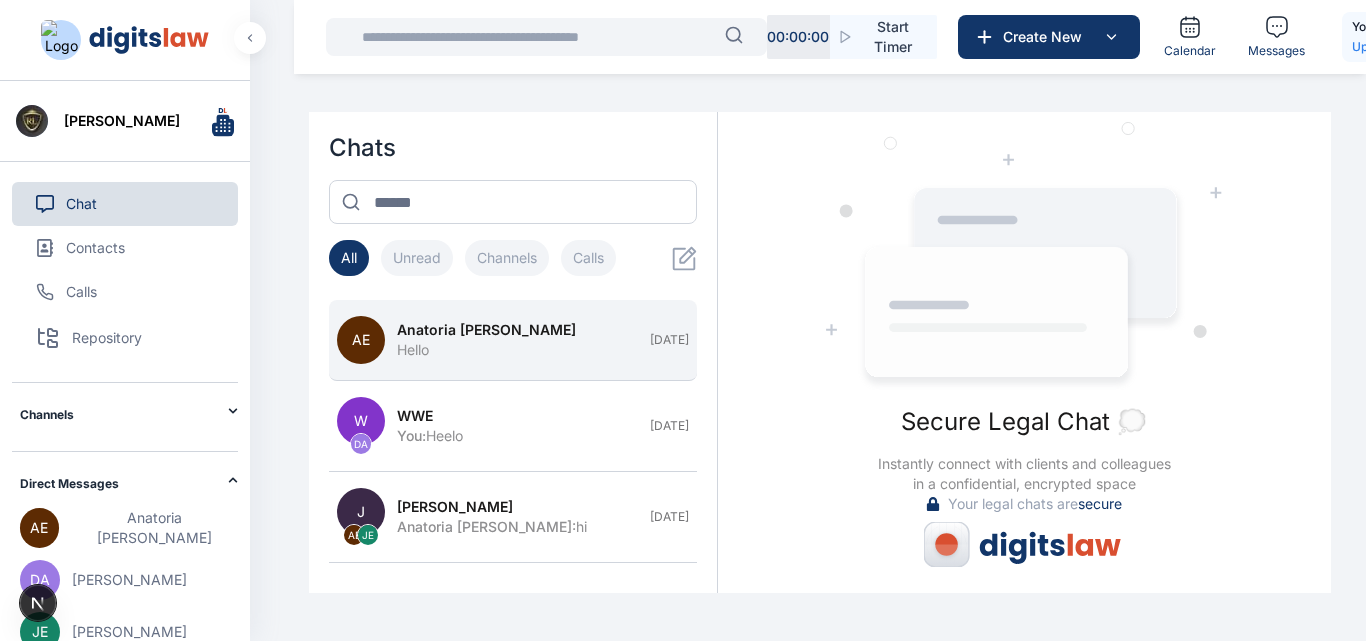 click on "Hello" at bounding box center [517, 350] 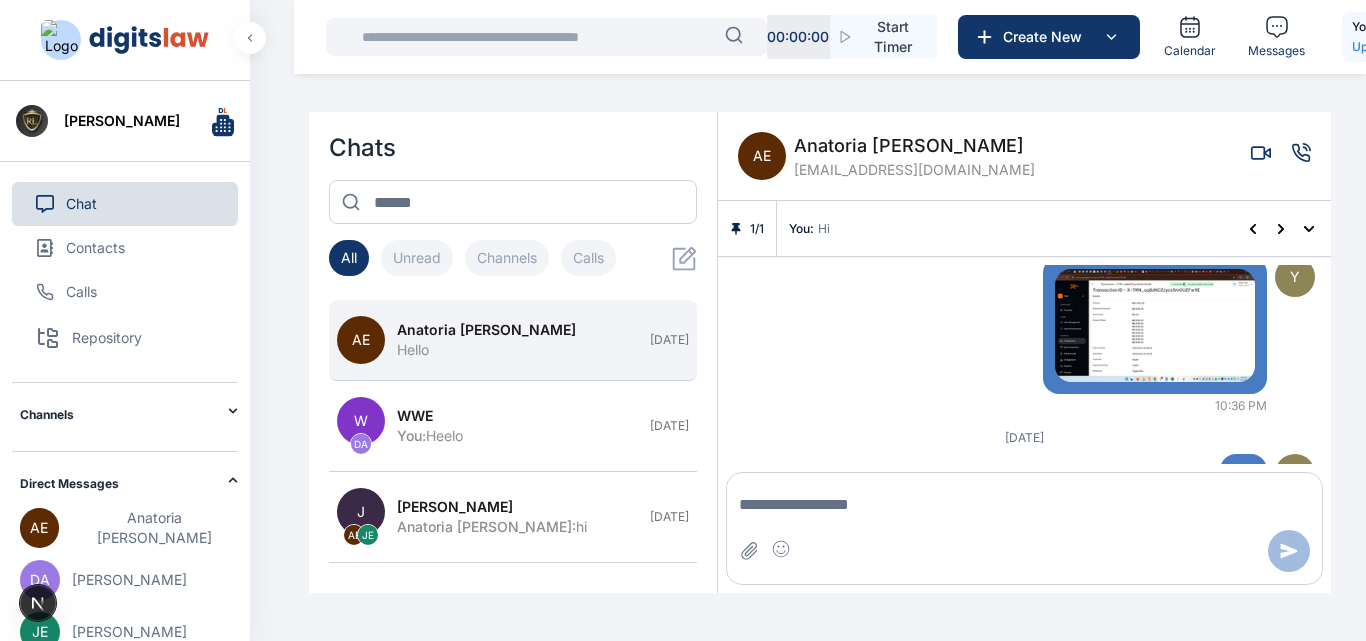 scroll, scrollTop: 1390, scrollLeft: 0, axis: vertical 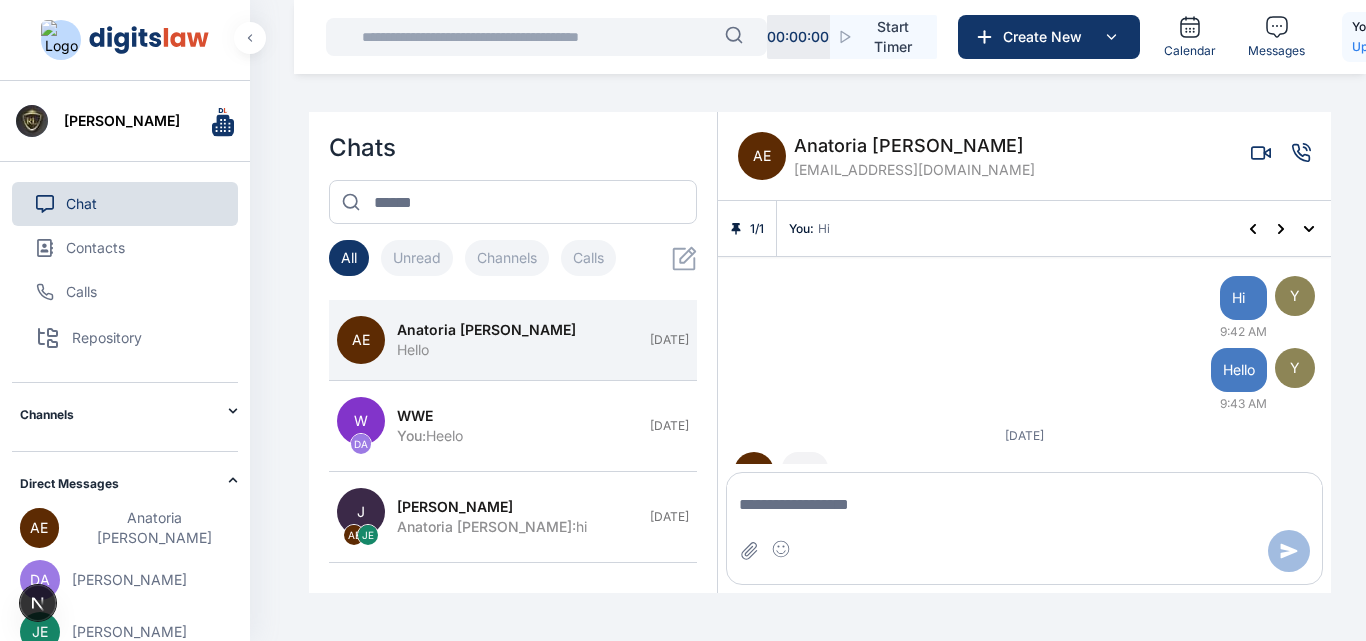 click 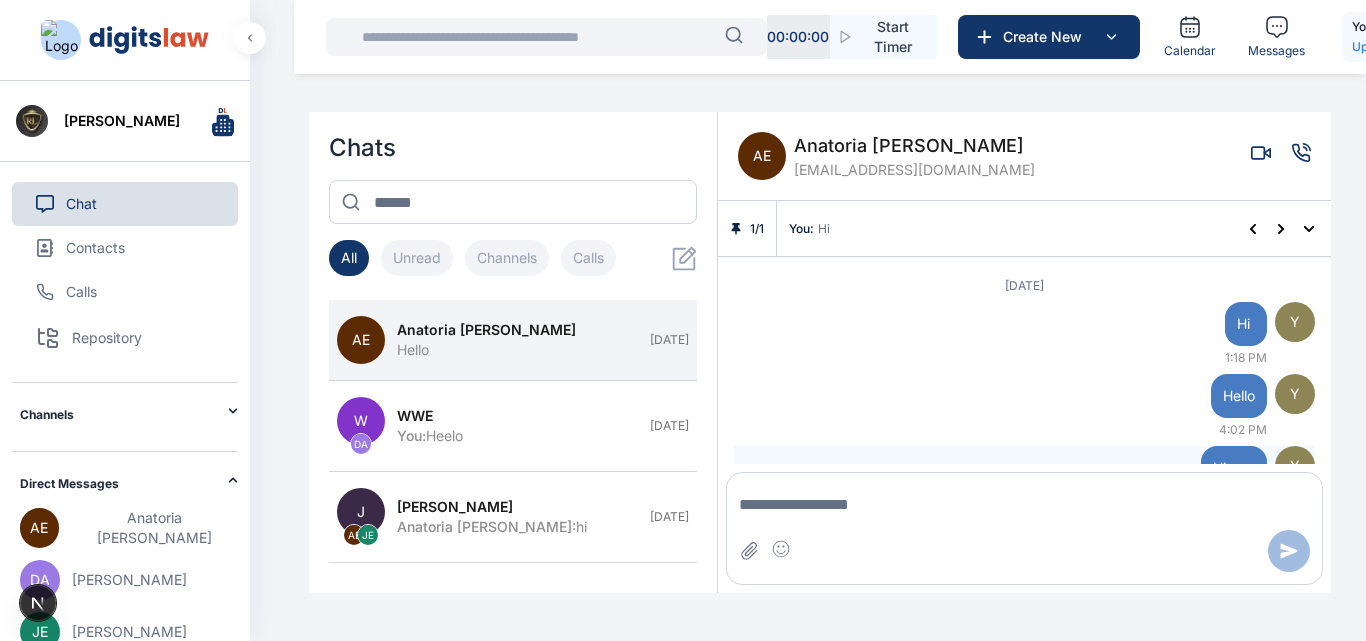 scroll, scrollTop: 661, scrollLeft: 0, axis: vertical 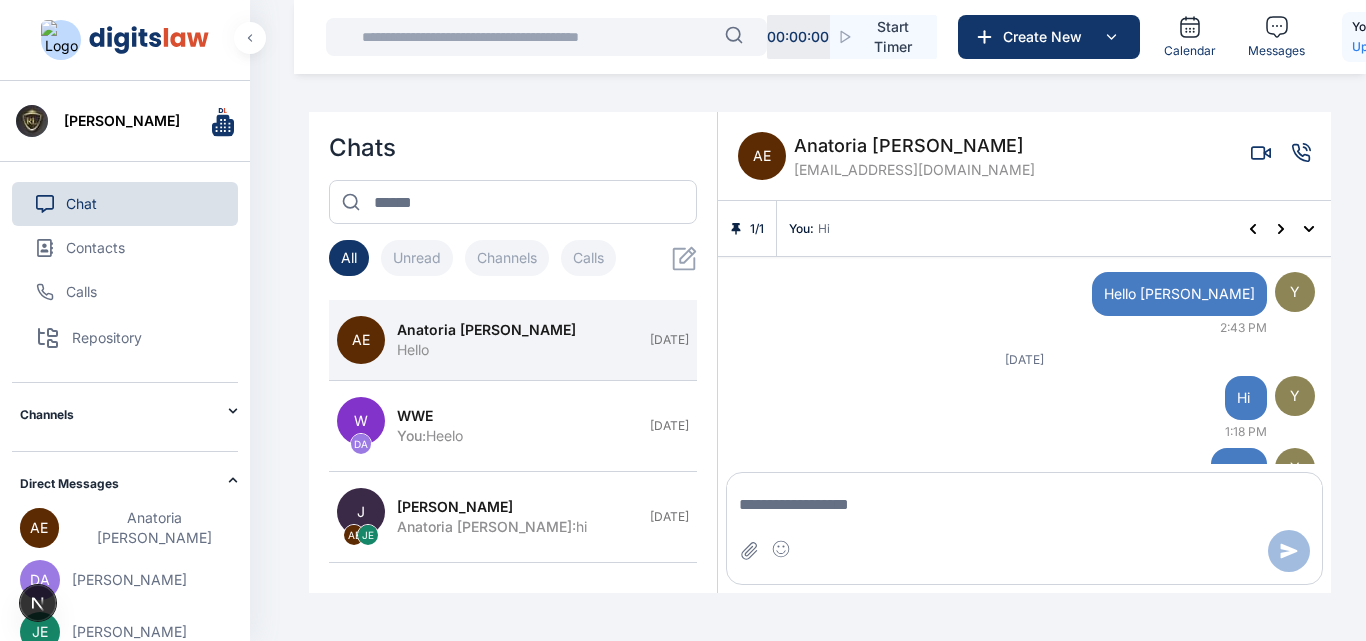 click 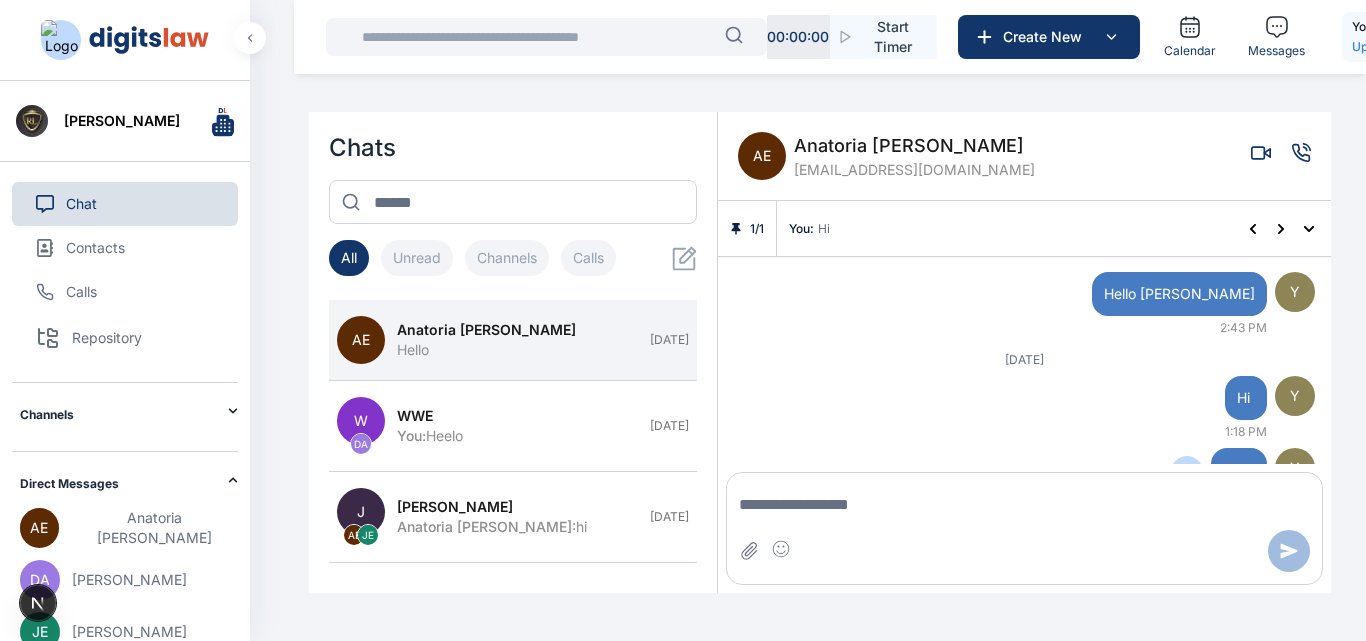 click on "Y Hello 4:02 PM" at bounding box center [1024, 480] 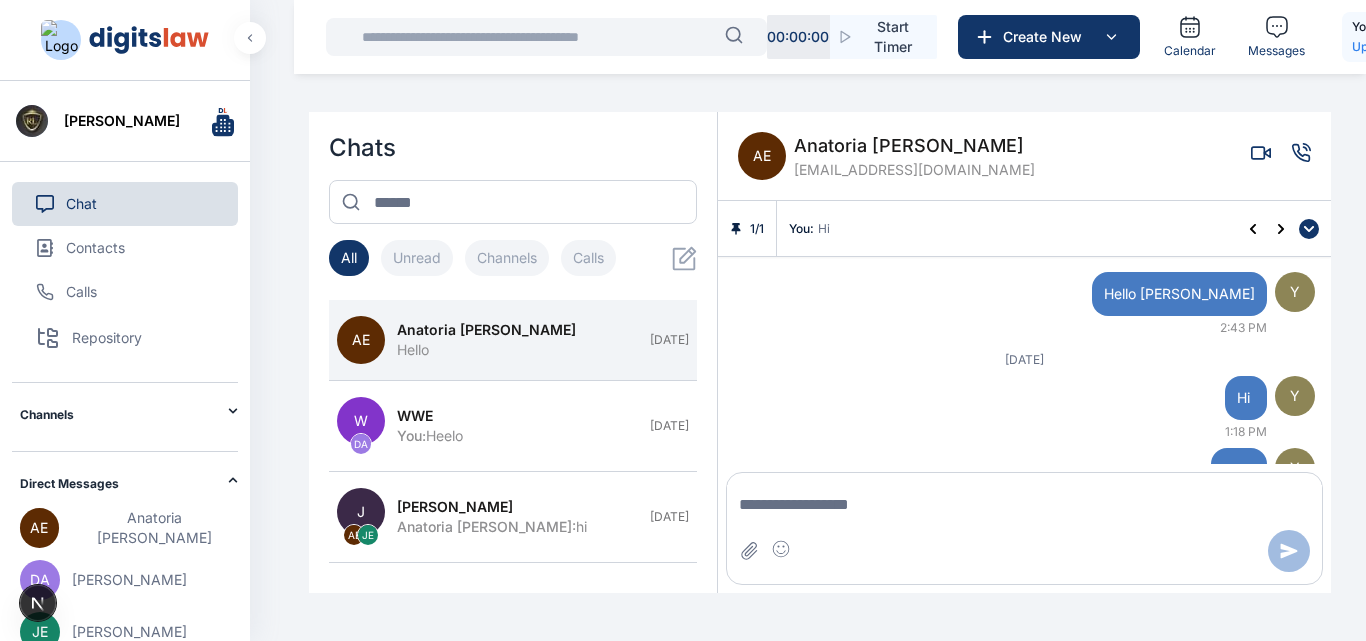 click at bounding box center (1309, 229) 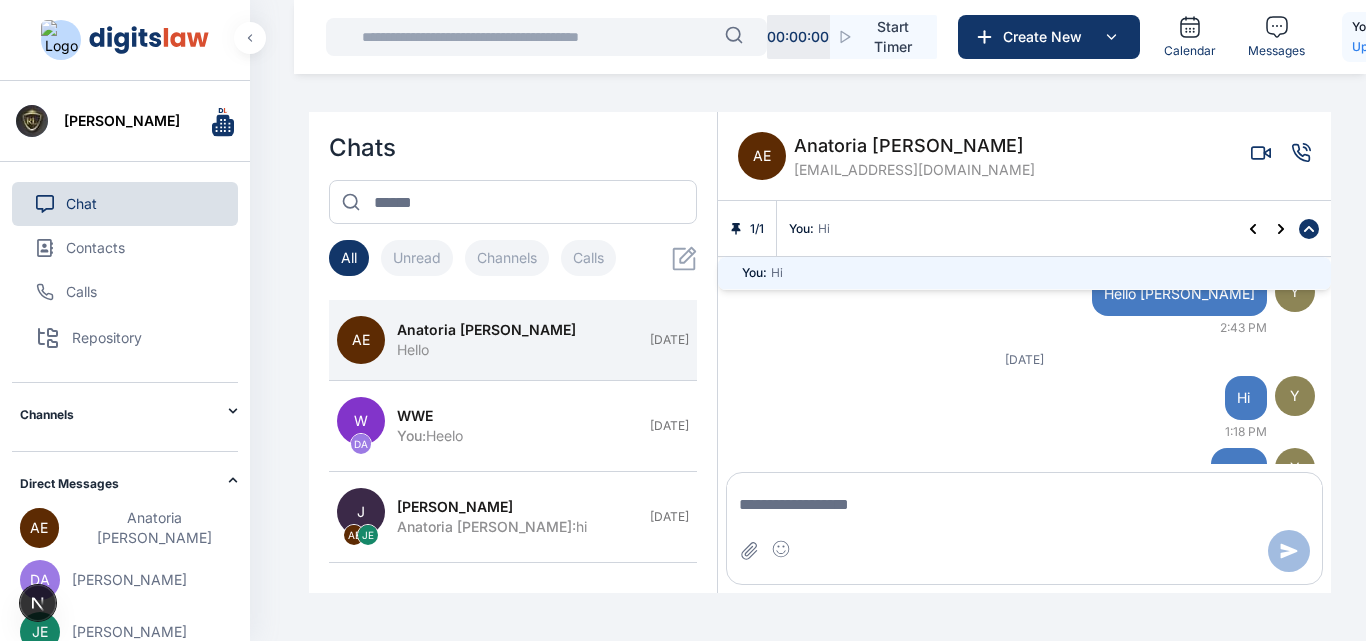 click at bounding box center [1309, 229] 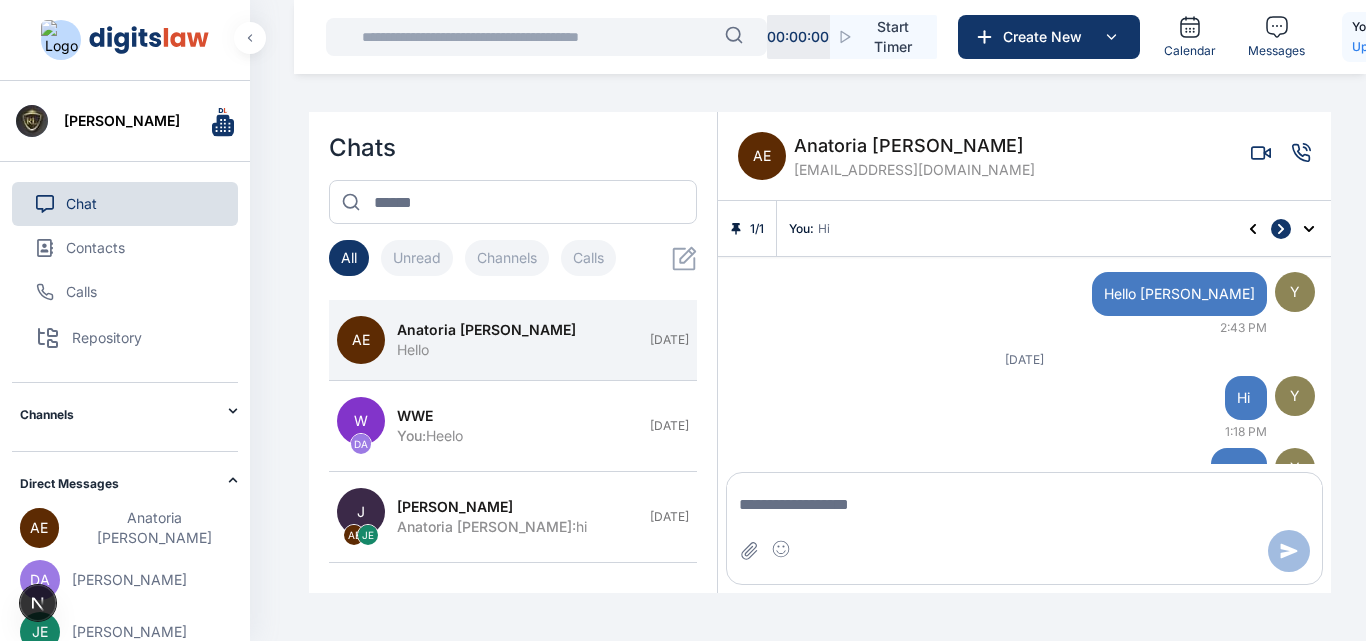click 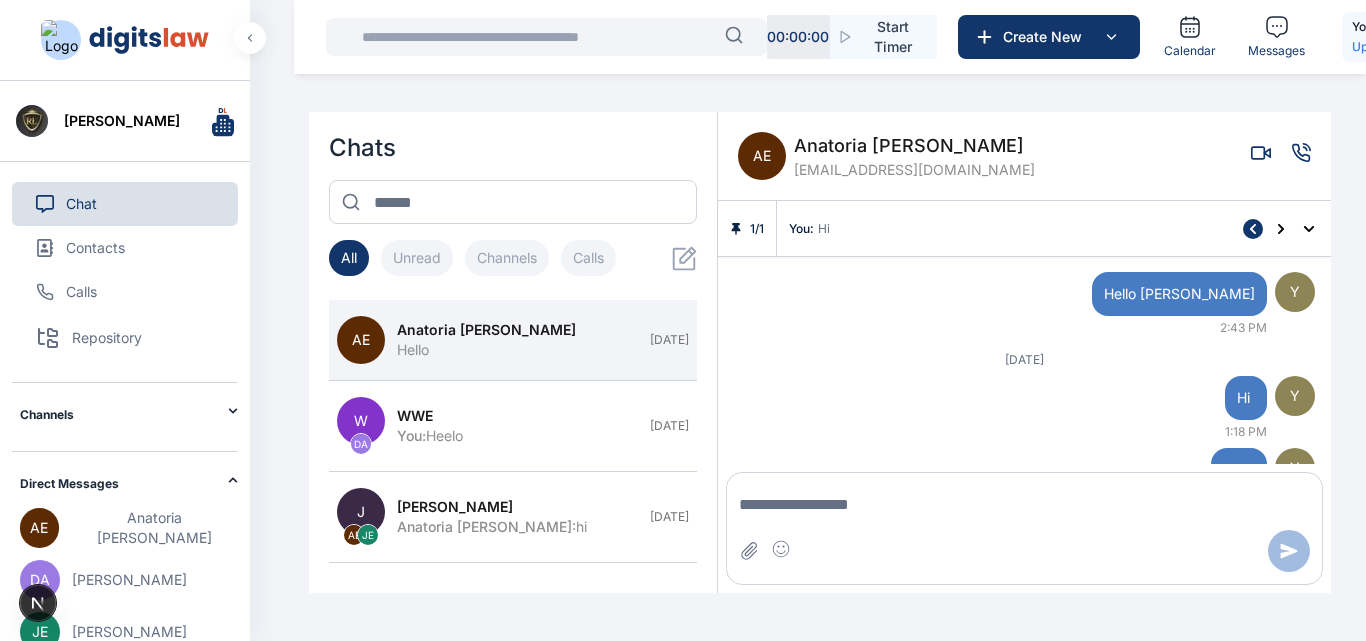 drag, startPoint x: 1280, startPoint y: 227, endPoint x: 1249, endPoint y: 231, distance: 31.257 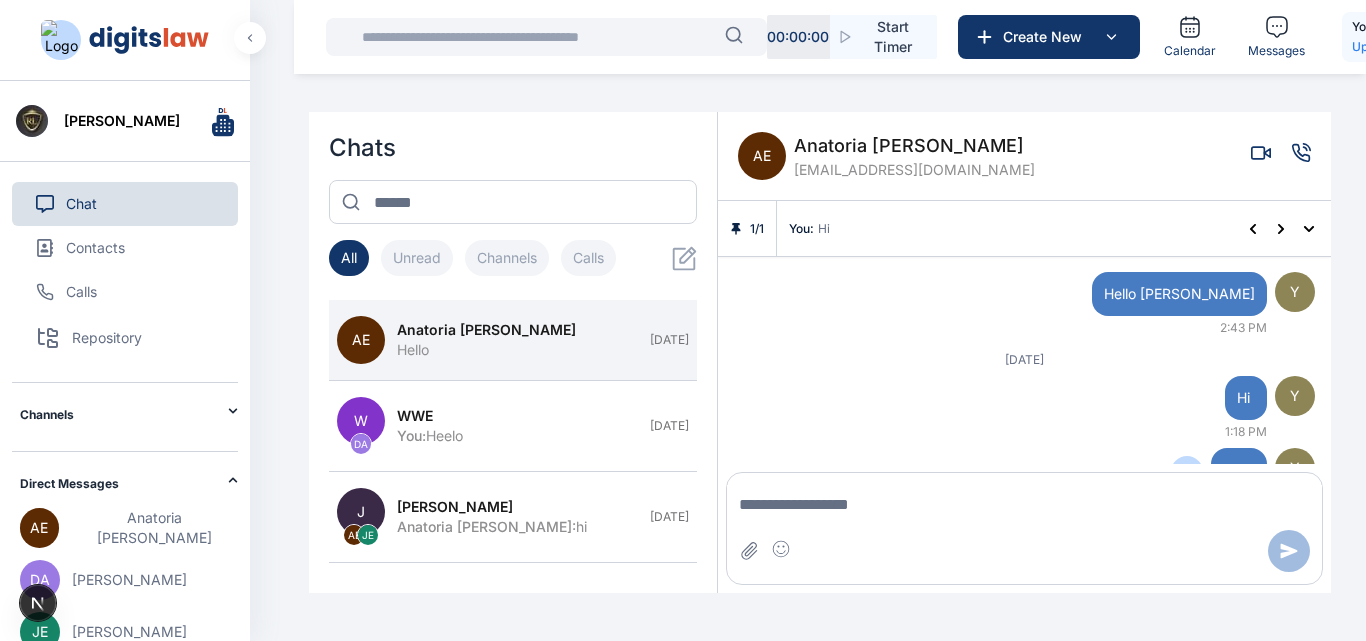click on "Y Hello 4:02 PM" at bounding box center (1024, 480) 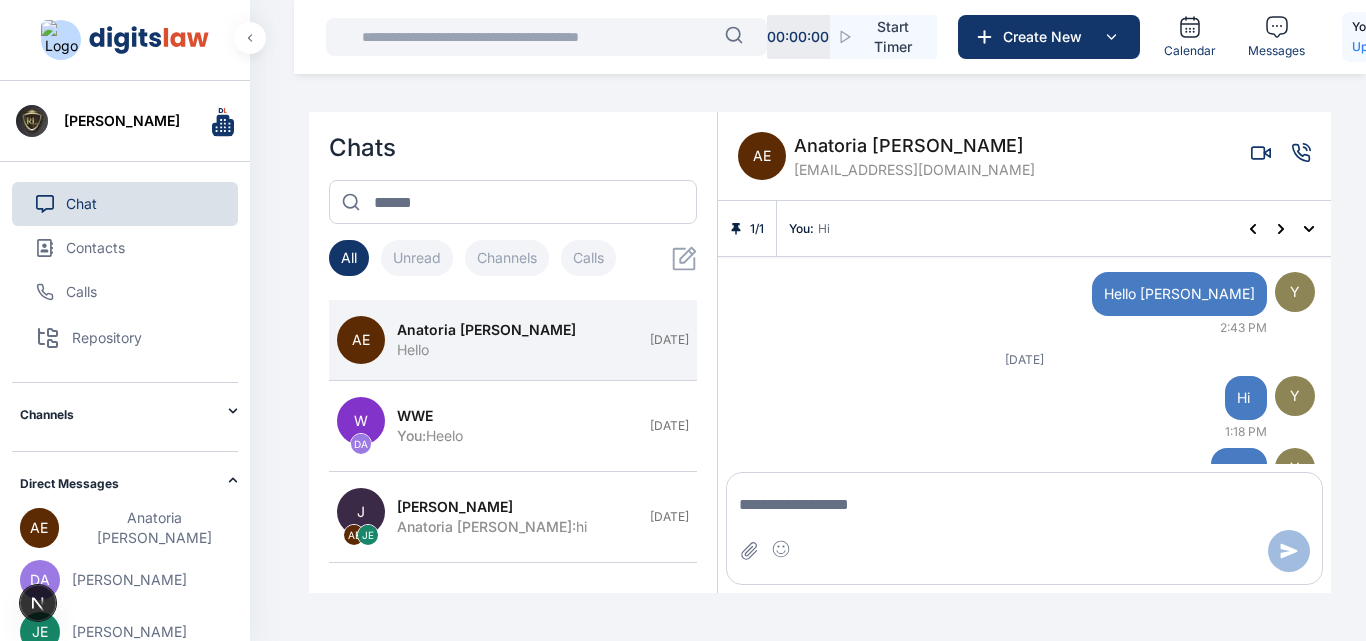 scroll, scrollTop: 1390, scrollLeft: 0, axis: vertical 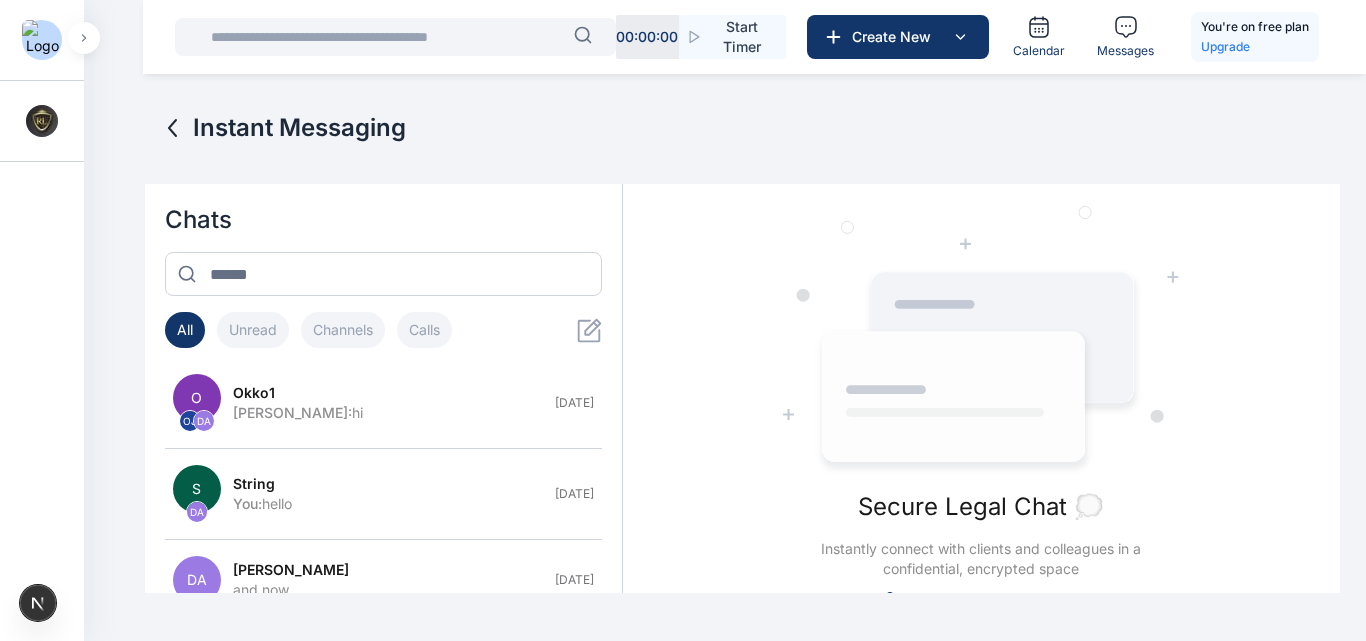 click at bounding box center (84, 38) 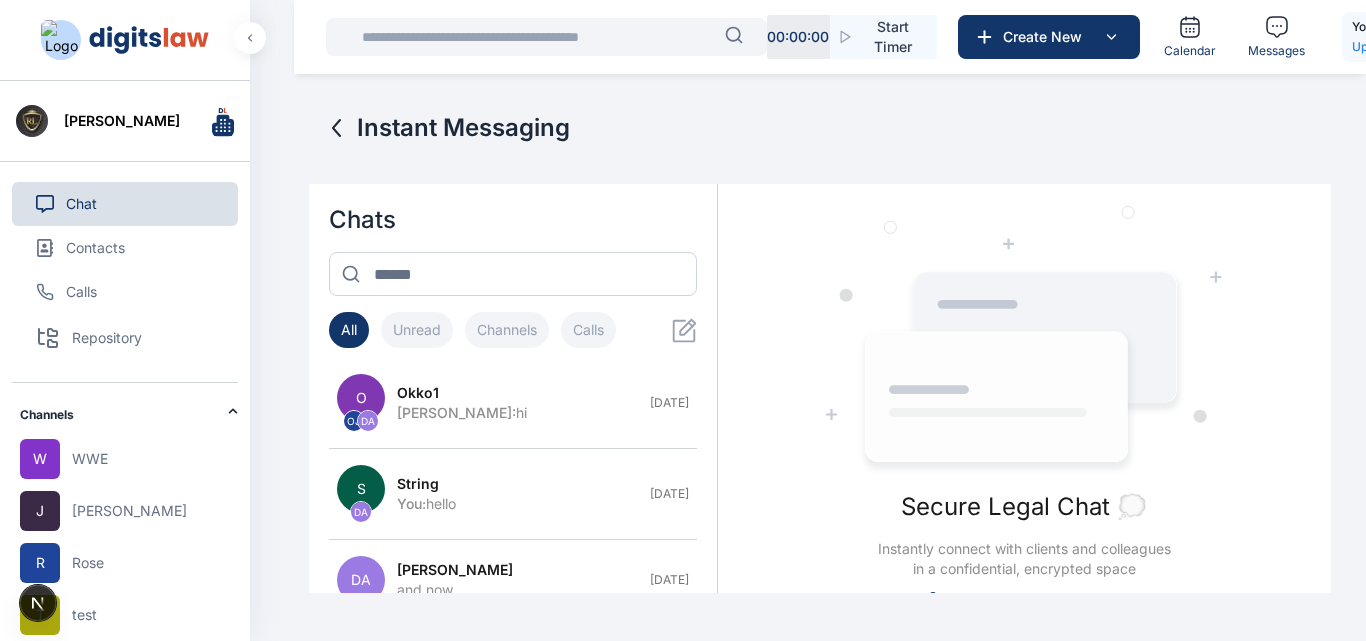 click on "Chat" at bounding box center (125, 204) 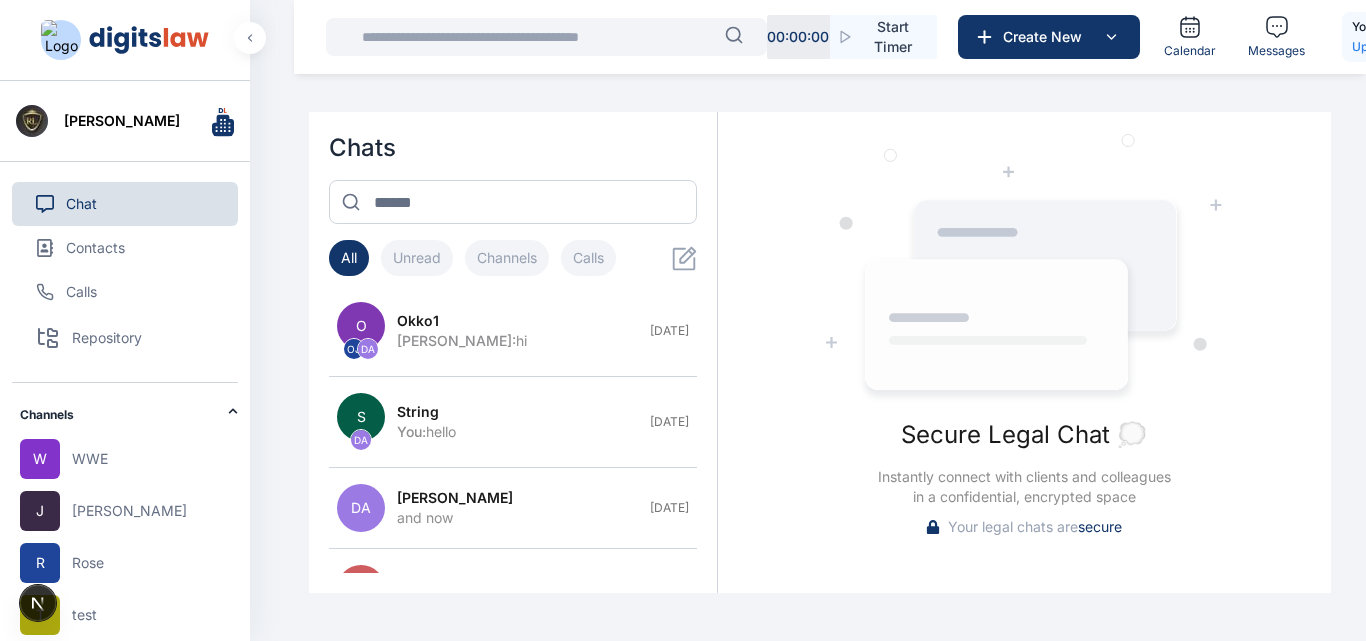 scroll, scrollTop: 39, scrollLeft: 0, axis: vertical 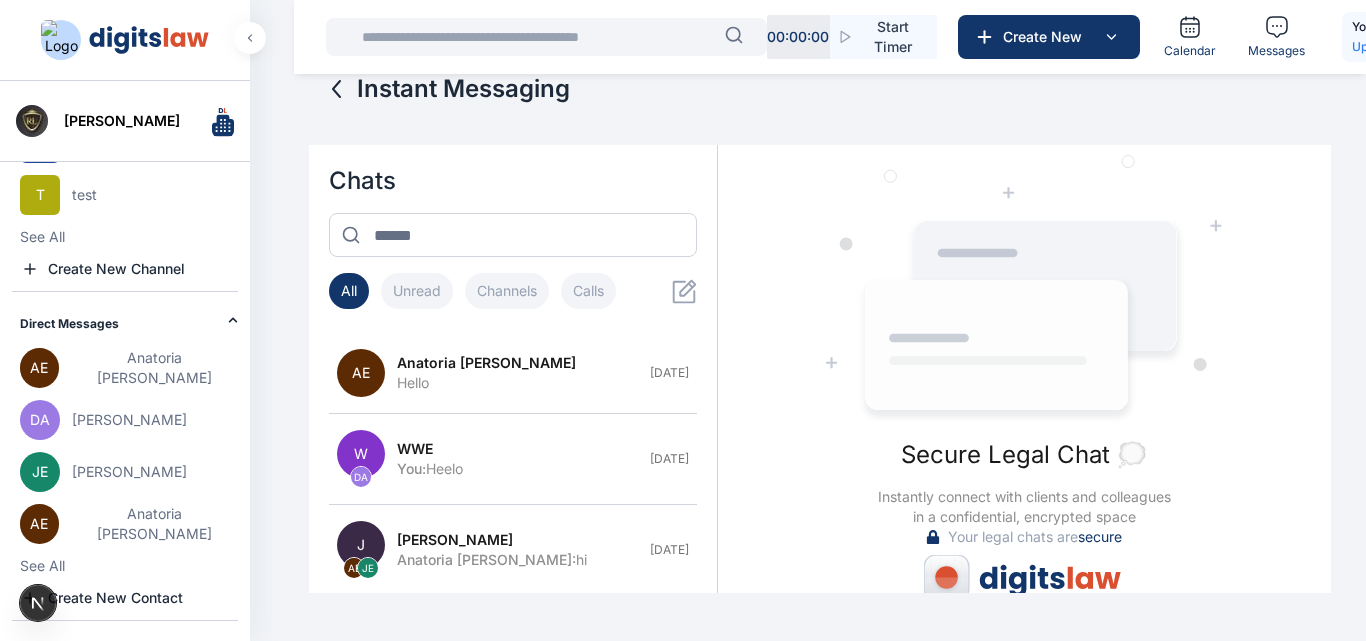 click on "Direct Messages" at bounding box center [124, -5] 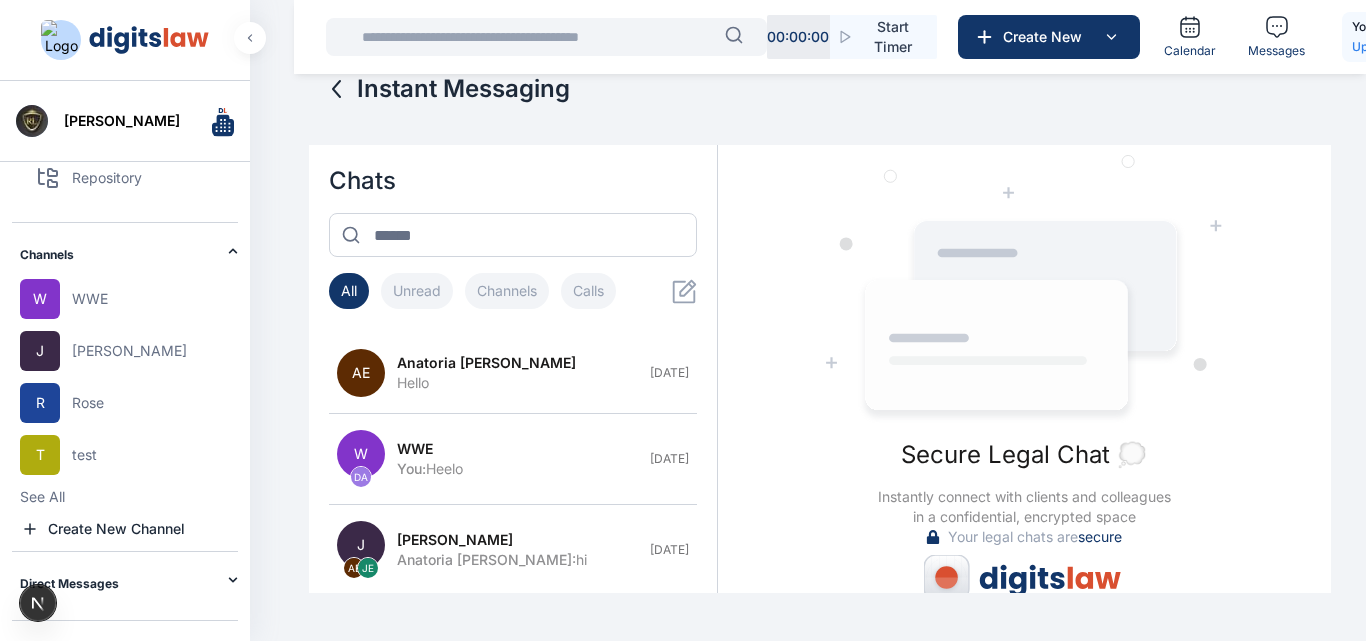scroll, scrollTop: 163, scrollLeft: 0, axis: vertical 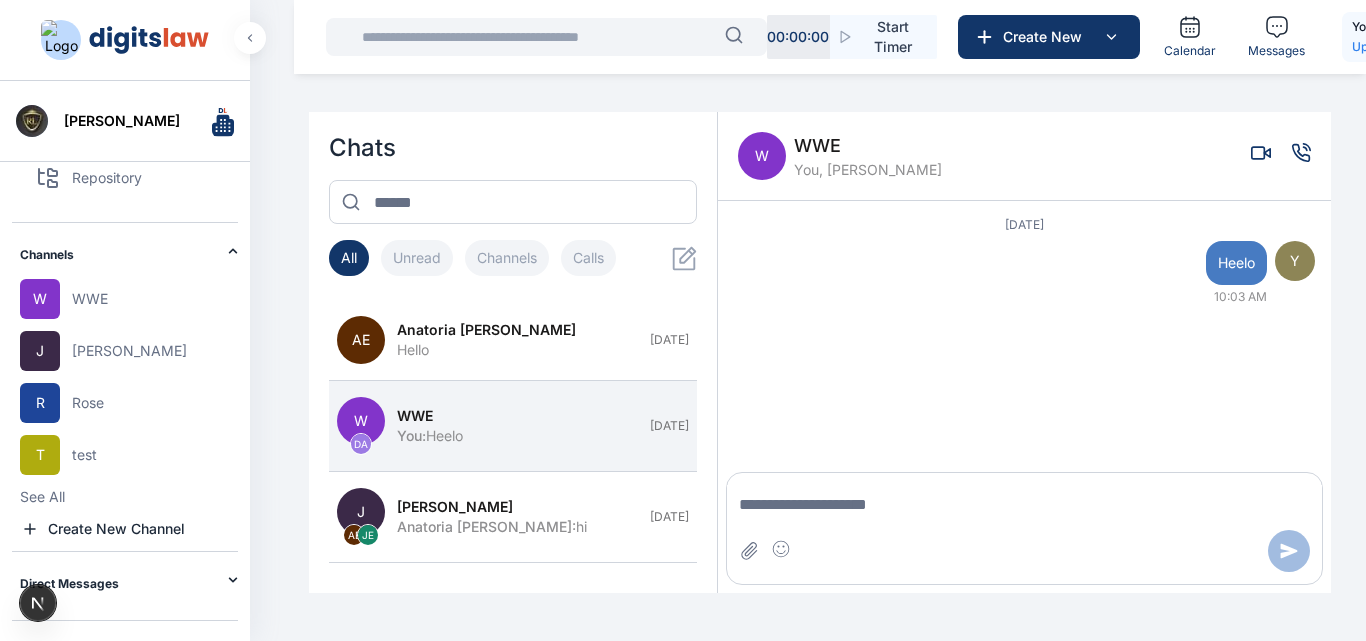 drag, startPoint x: 144, startPoint y: 295, endPoint x: 574, endPoint y: 281, distance: 430.22784 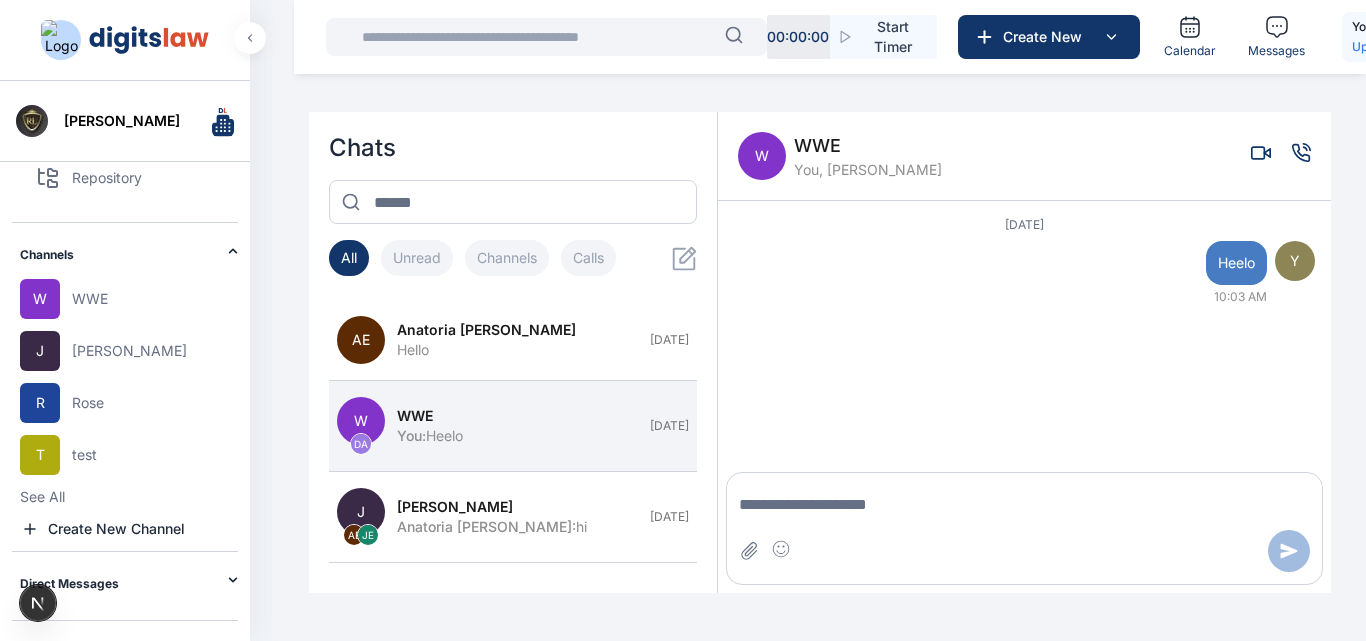 click on "WWE" at bounding box center (90, 299) 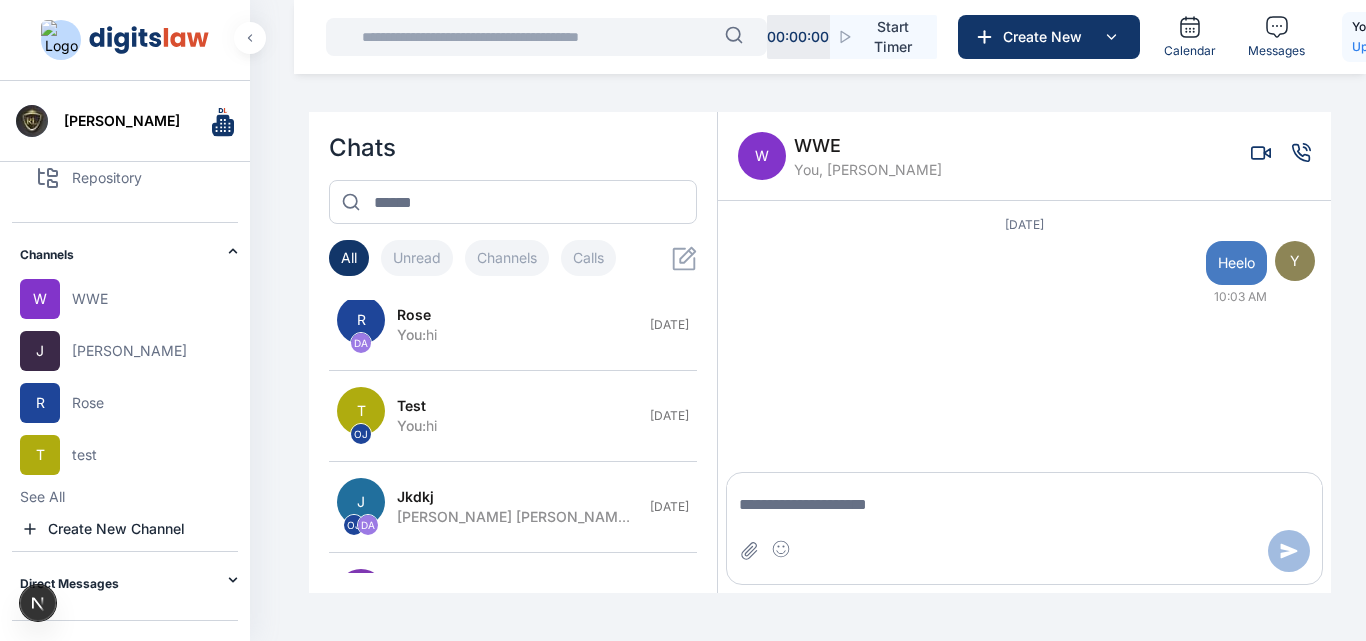 scroll, scrollTop: 0, scrollLeft: 0, axis: both 